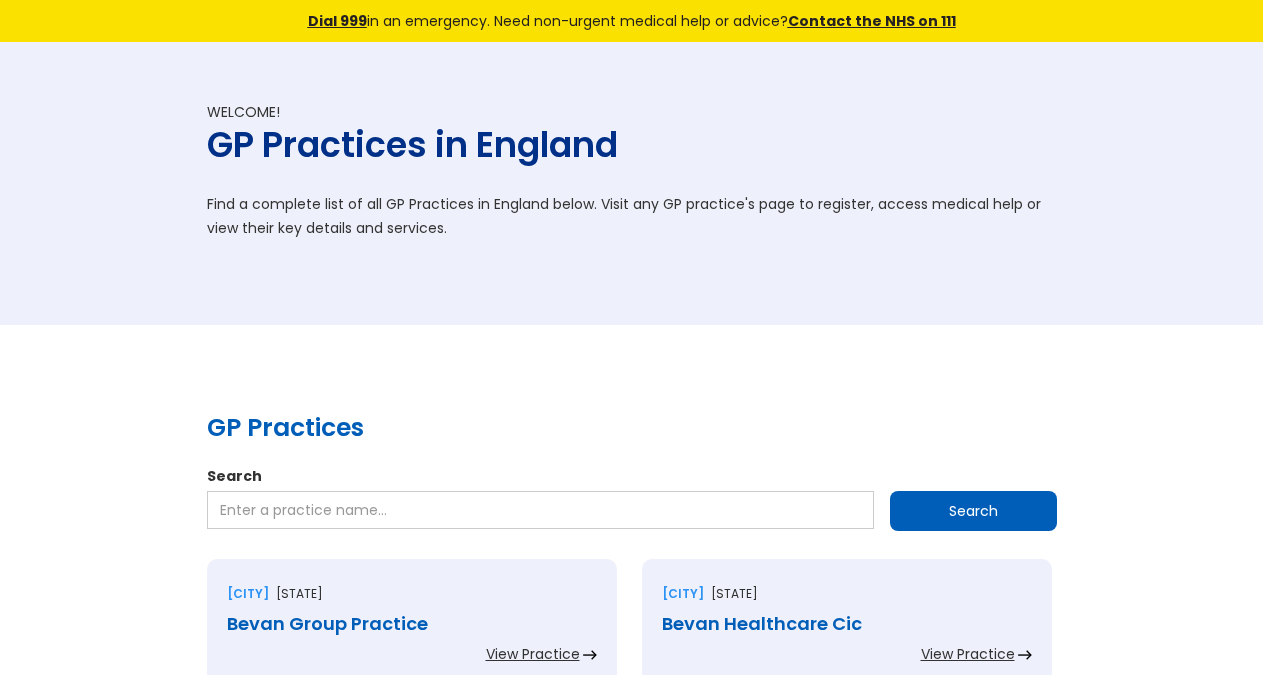 scroll, scrollTop: 2244, scrollLeft: 0, axis: vertical 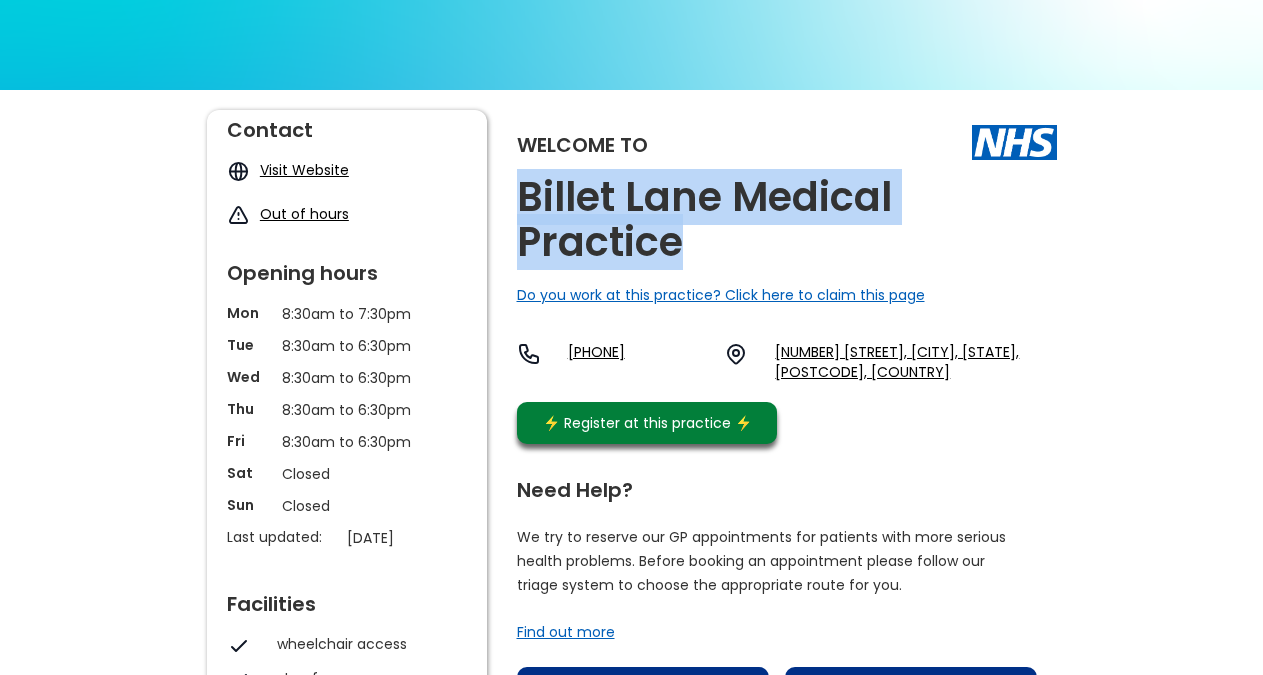 copy on "Billet Lane Medical Practice" 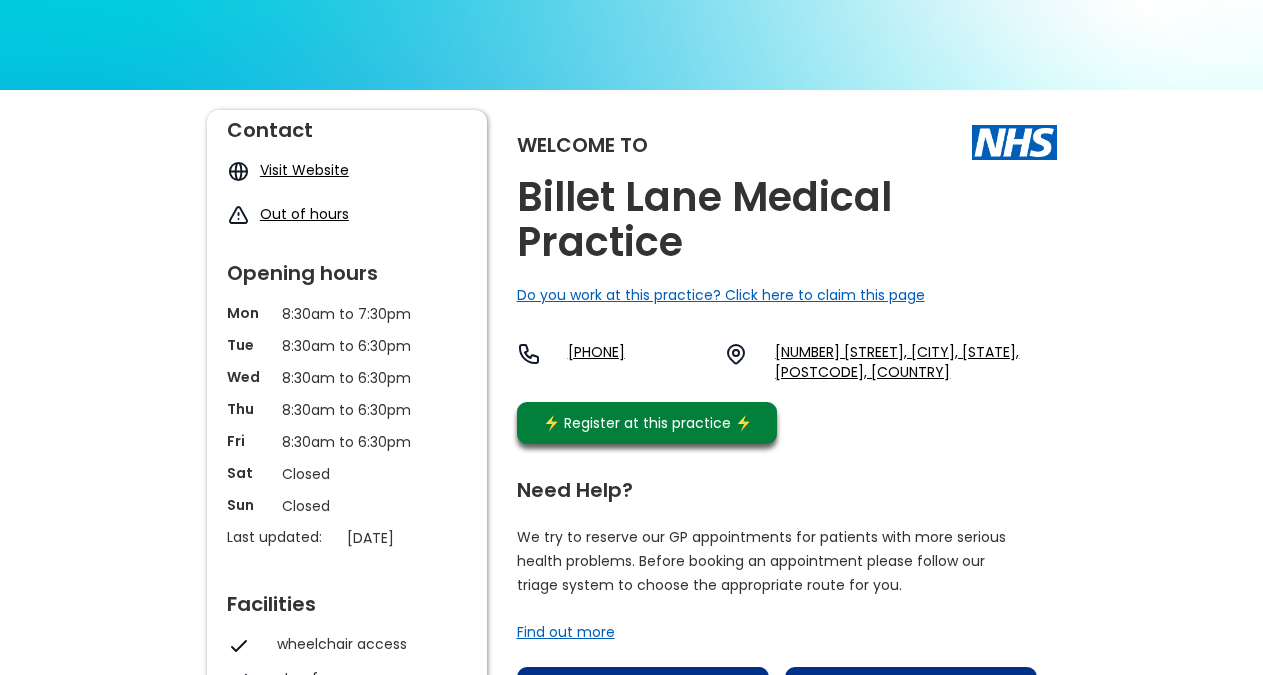 click on "Welcome to Billet Lane Medical Practice Do you work at this practice? Click here to claim this page [PHONE] [NUMBER] [STREET], [CITY], [STATE], [POSTCODE], [COUNTRY] ⚡️ Register at this practice ⚡️" at bounding box center (787, 282) 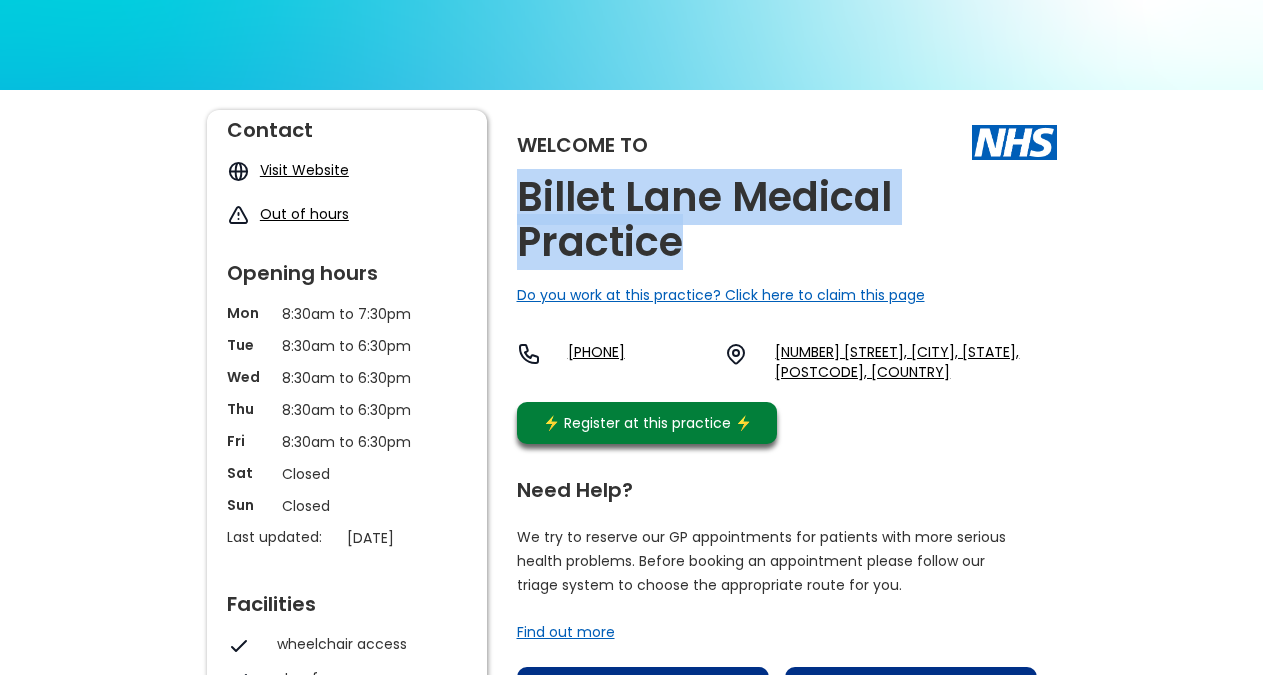 copy on "Billet Lane Medical Practice" 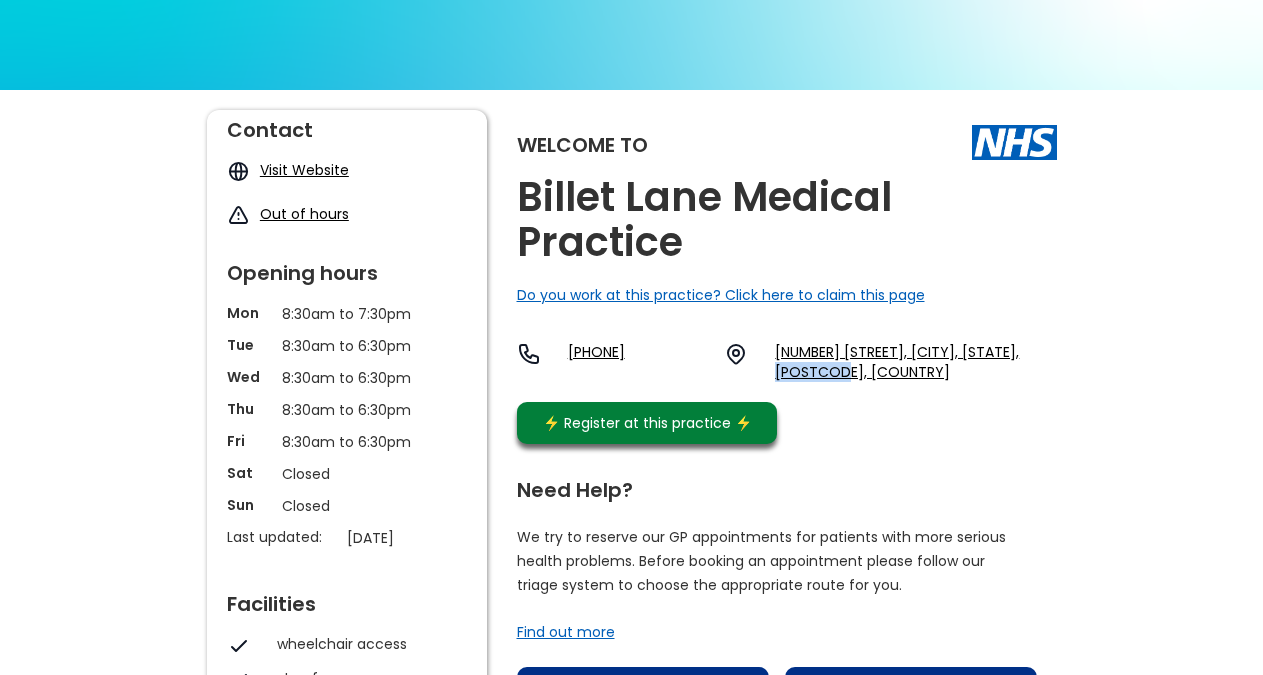 copy on "[POSTCODE]" 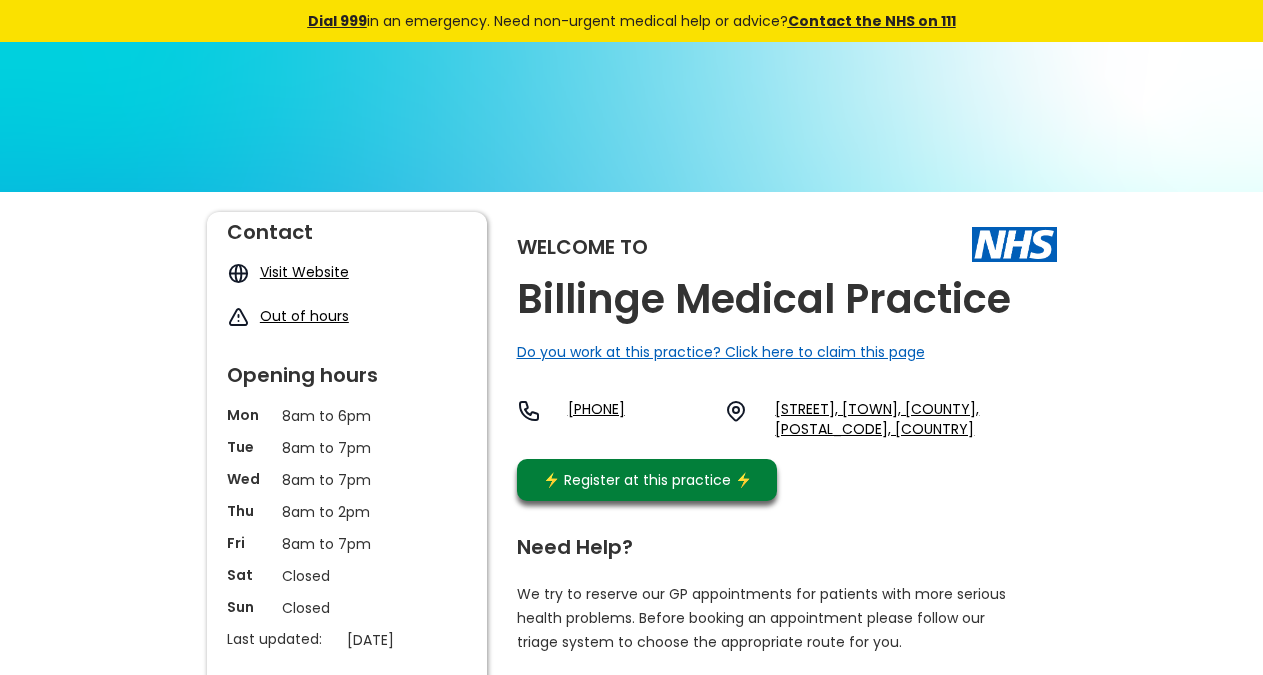 scroll, scrollTop: 0, scrollLeft: 0, axis: both 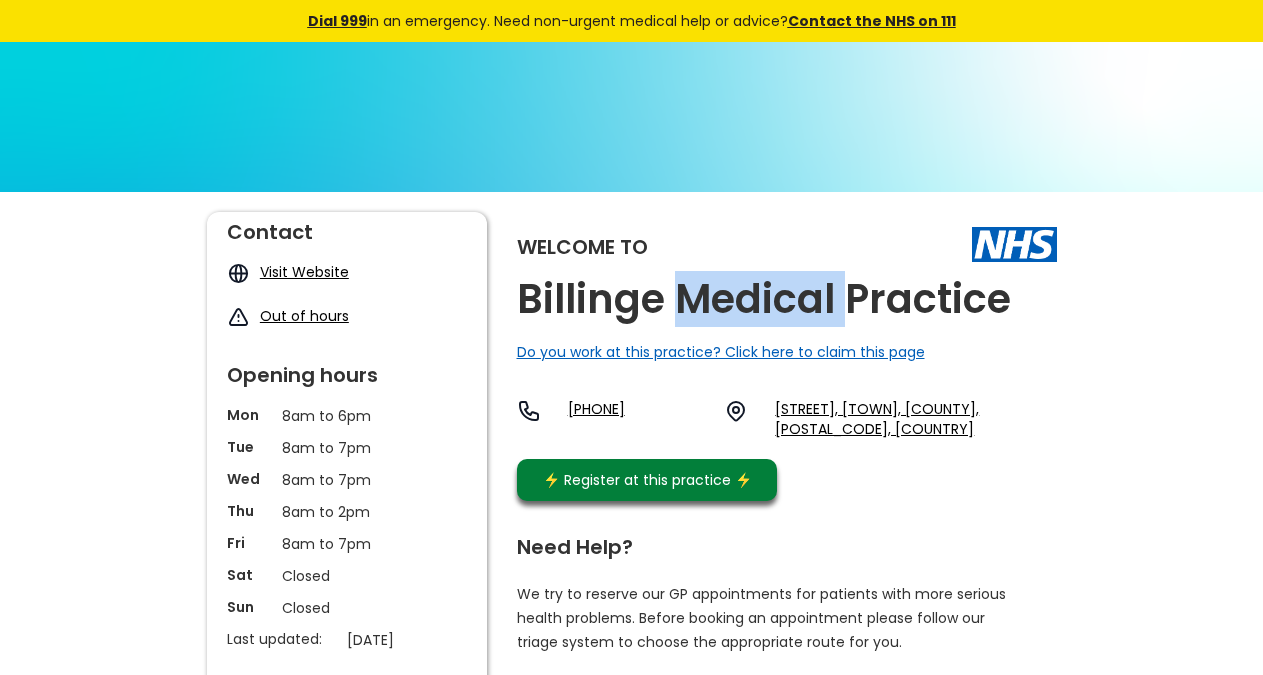 click on "Billinge Medical Practice" at bounding box center (764, 299) 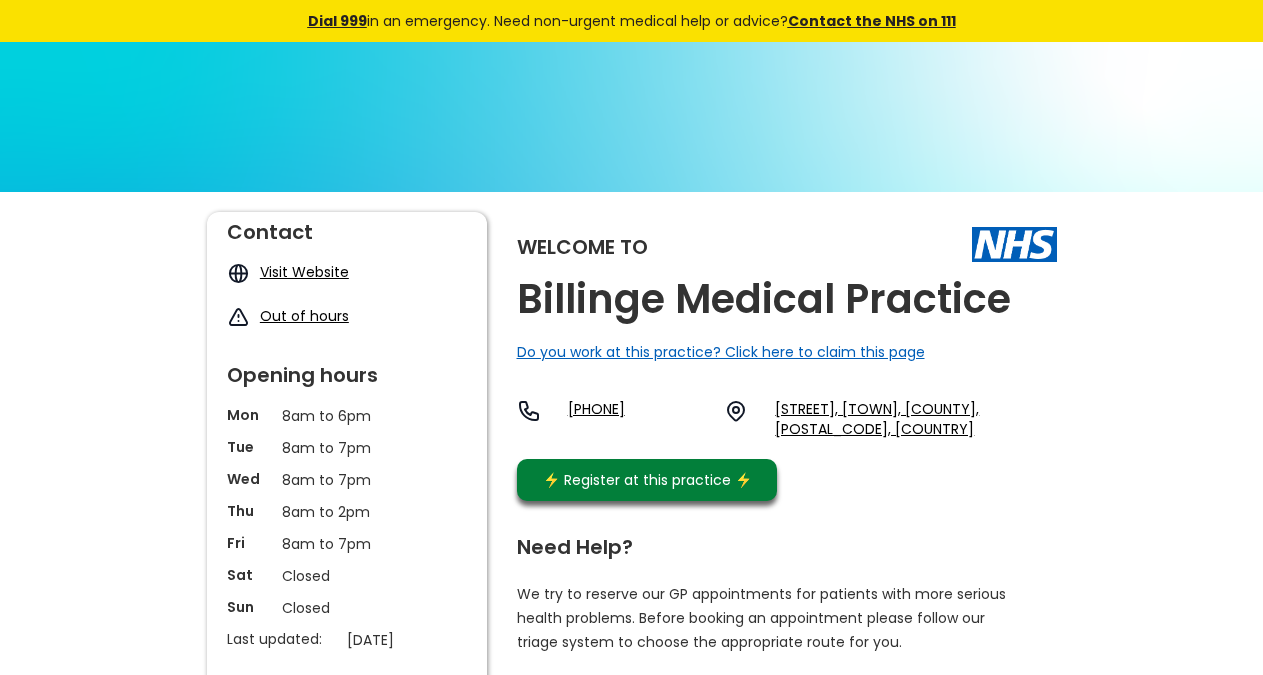click on "Billinge Medical Practice" at bounding box center (764, 299) 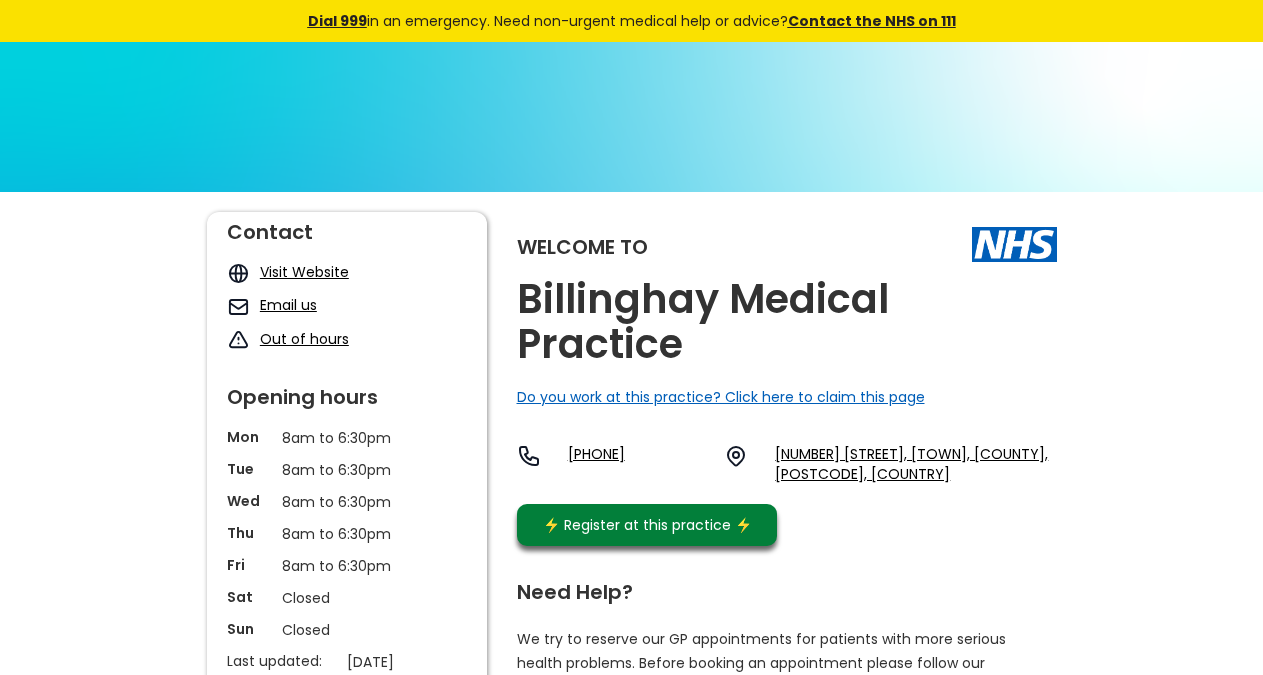 scroll, scrollTop: 0, scrollLeft: 0, axis: both 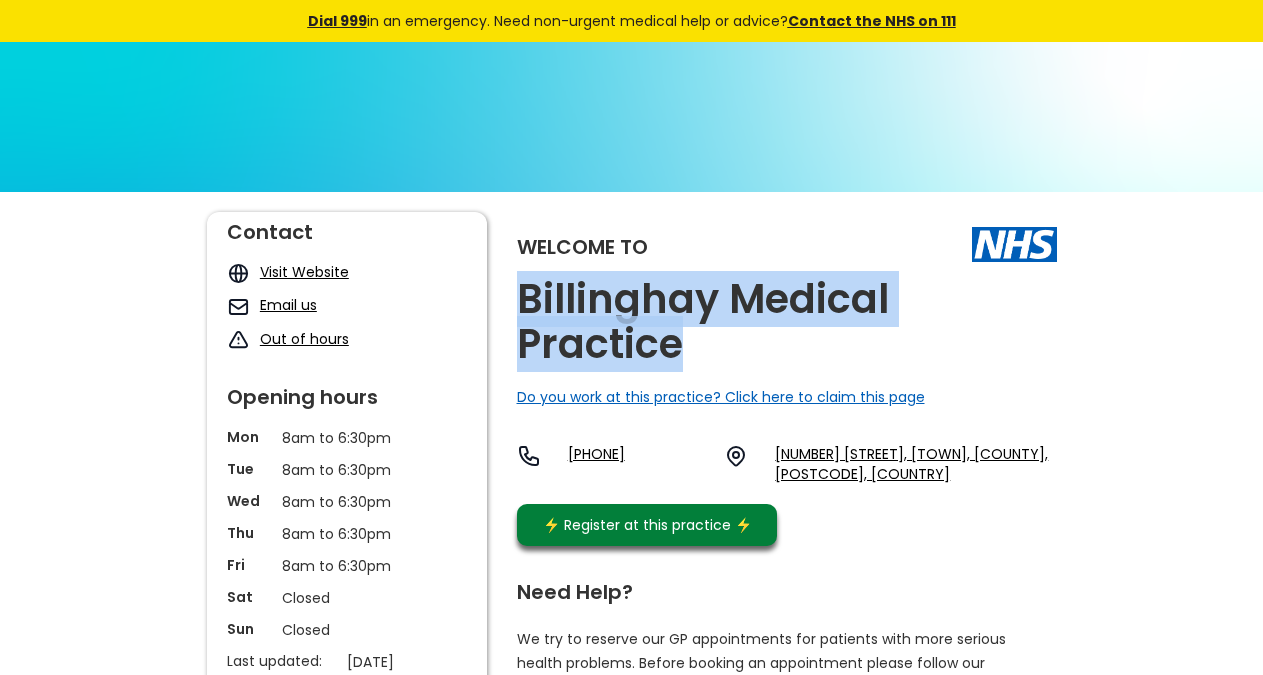 copy on "Billinghay Medical Practice" 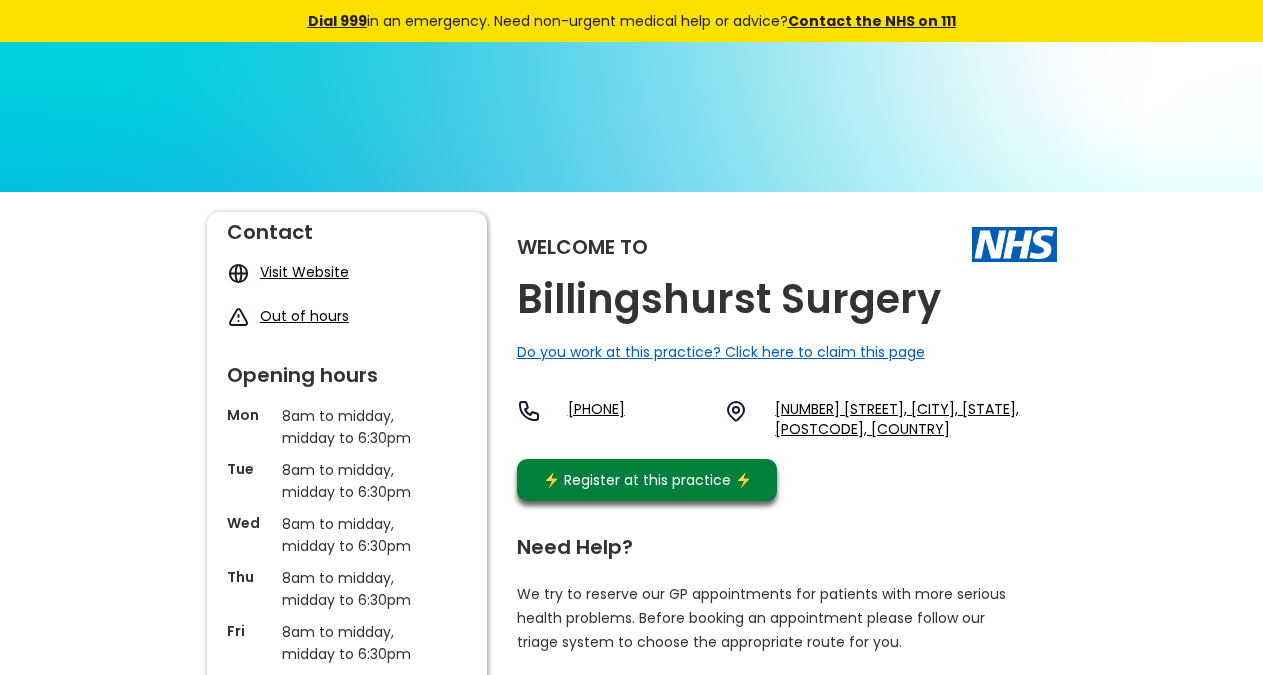 scroll, scrollTop: 0, scrollLeft: 0, axis: both 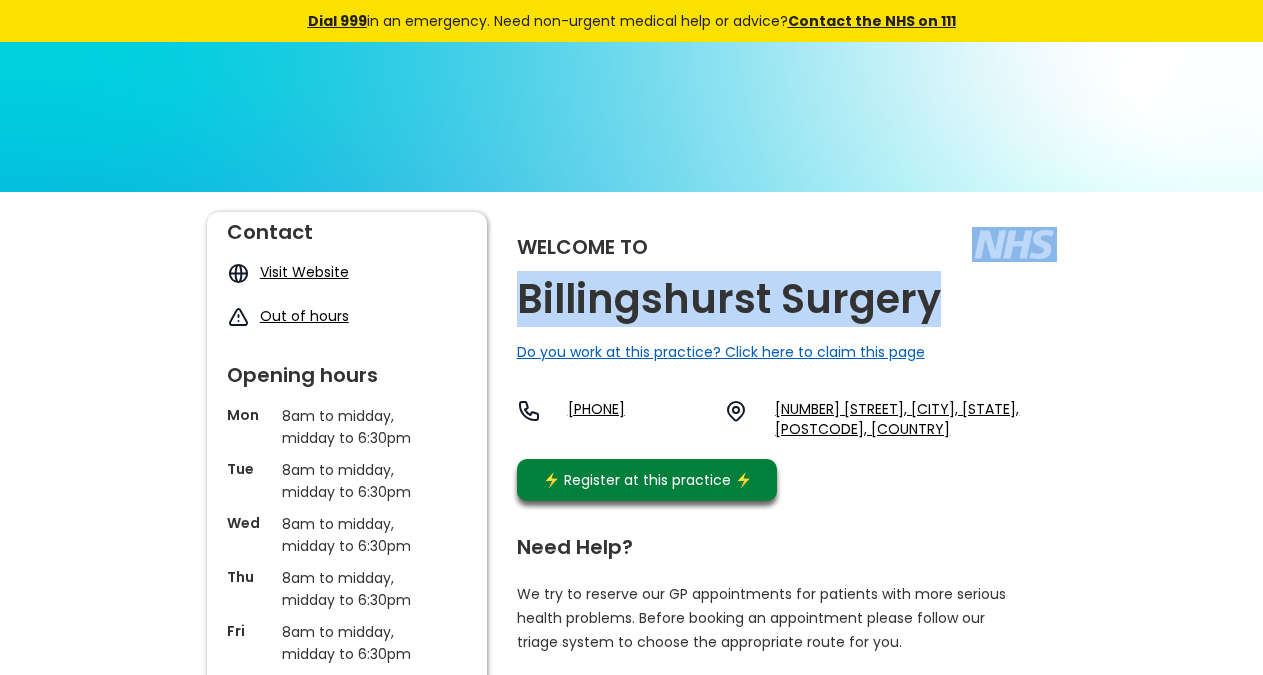 copy on "Billingshurst Surgery" 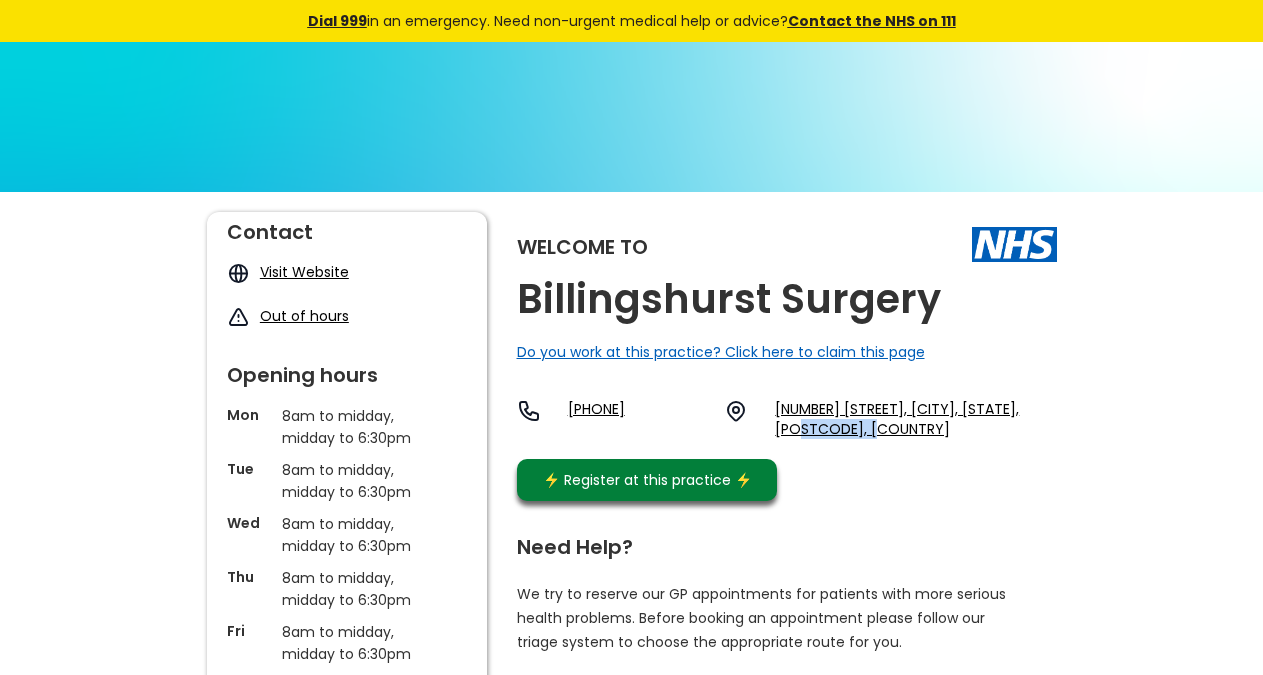 copy on "[POSTCODE]," 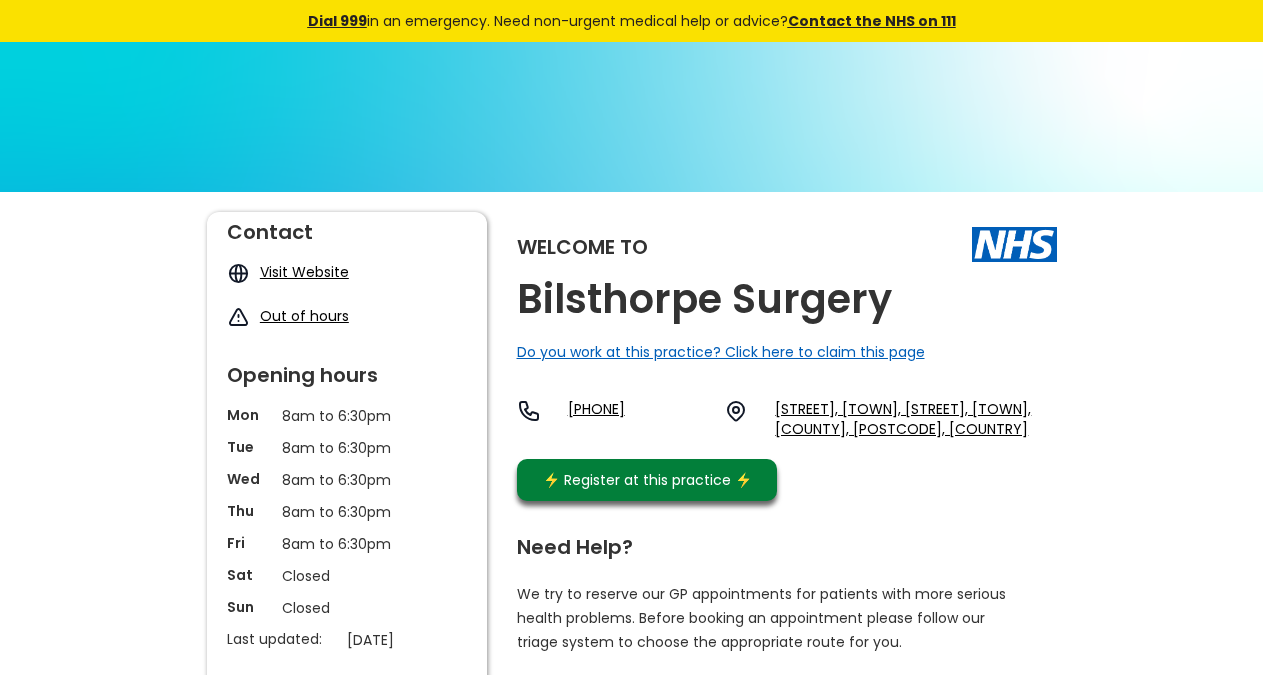 scroll, scrollTop: 0, scrollLeft: 0, axis: both 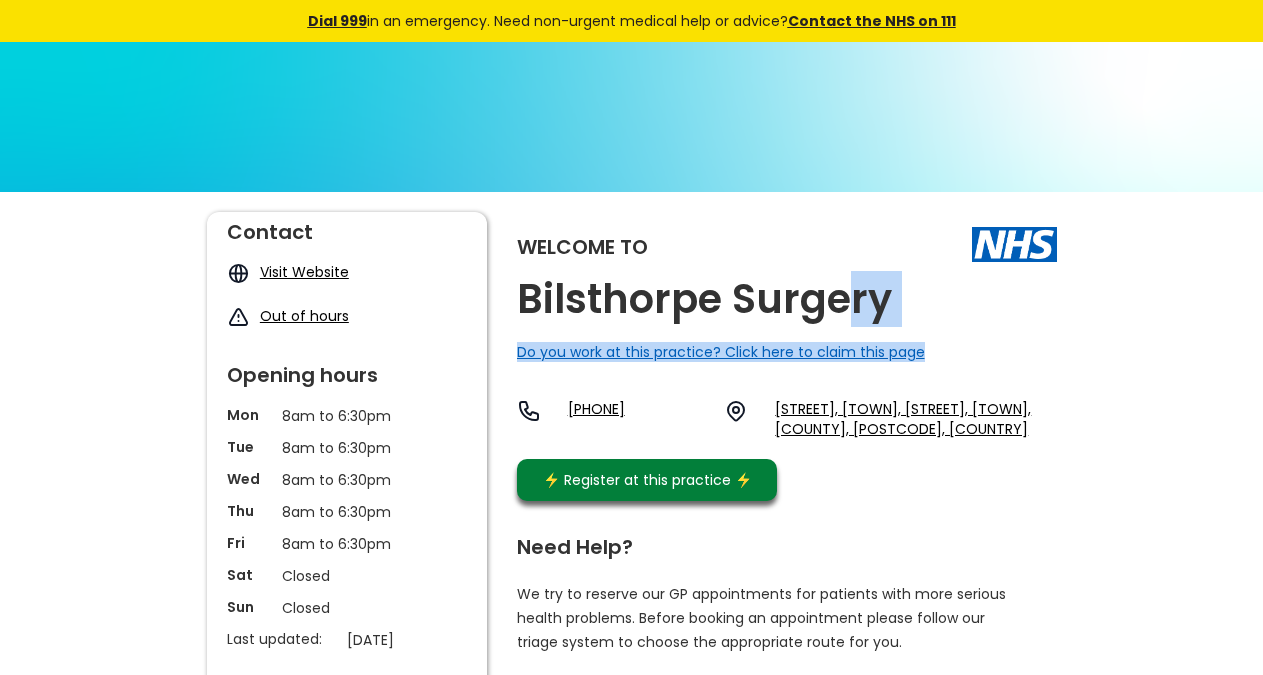 drag, startPoint x: 923, startPoint y: 309, endPoint x: 840, endPoint y: 308, distance: 83.00603 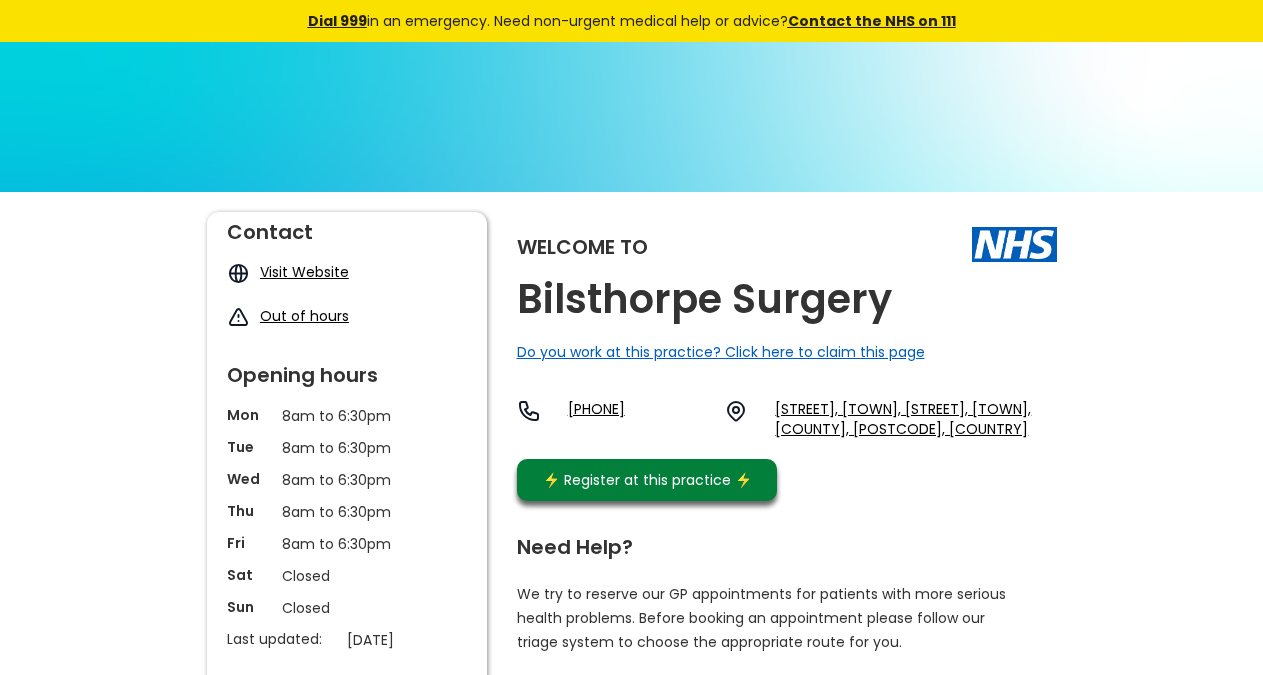 drag, startPoint x: 917, startPoint y: 309, endPoint x: 891, endPoint y: 308, distance: 26.019224 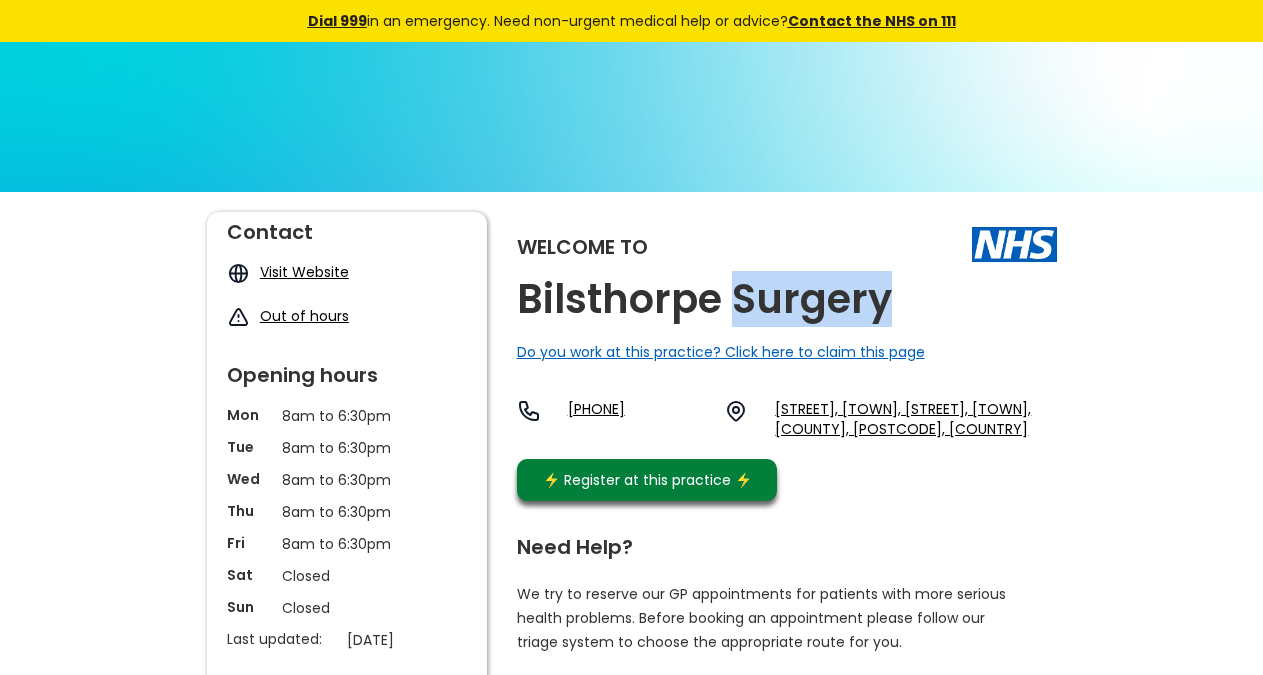 click on "Bilsthorpe Surgery" at bounding box center [704, 299] 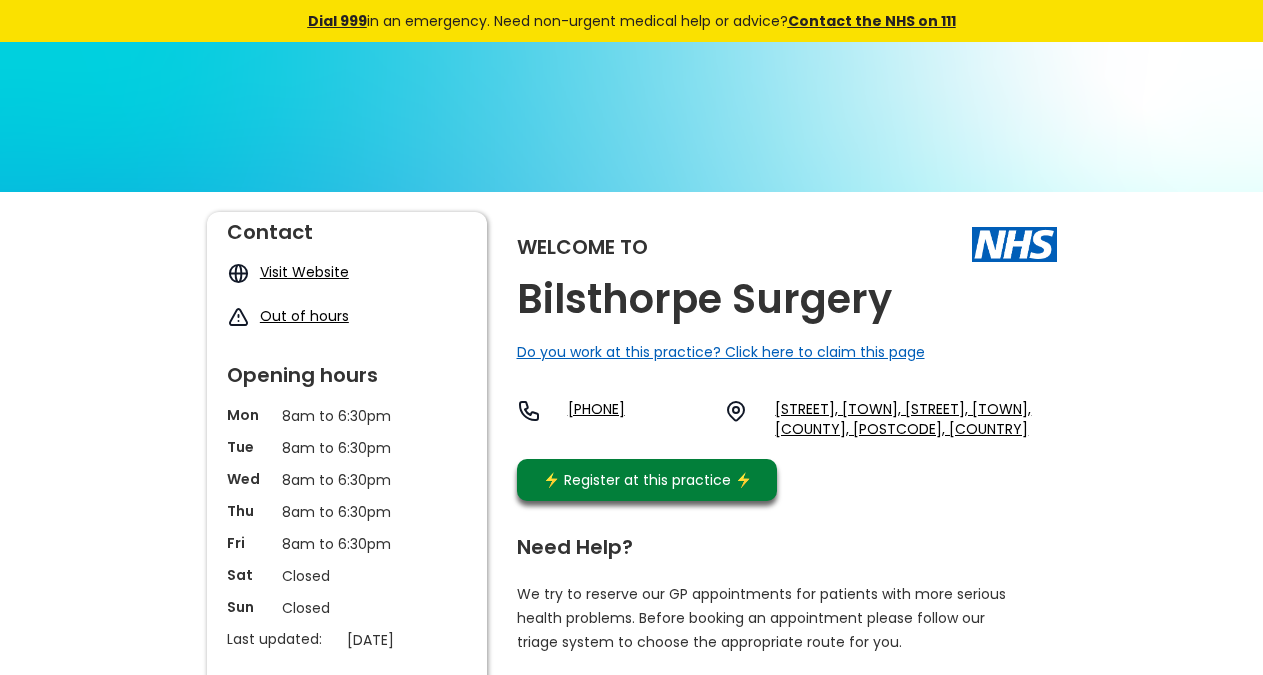 click on "Bilsthorpe Surgery" at bounding box center (704, 299) 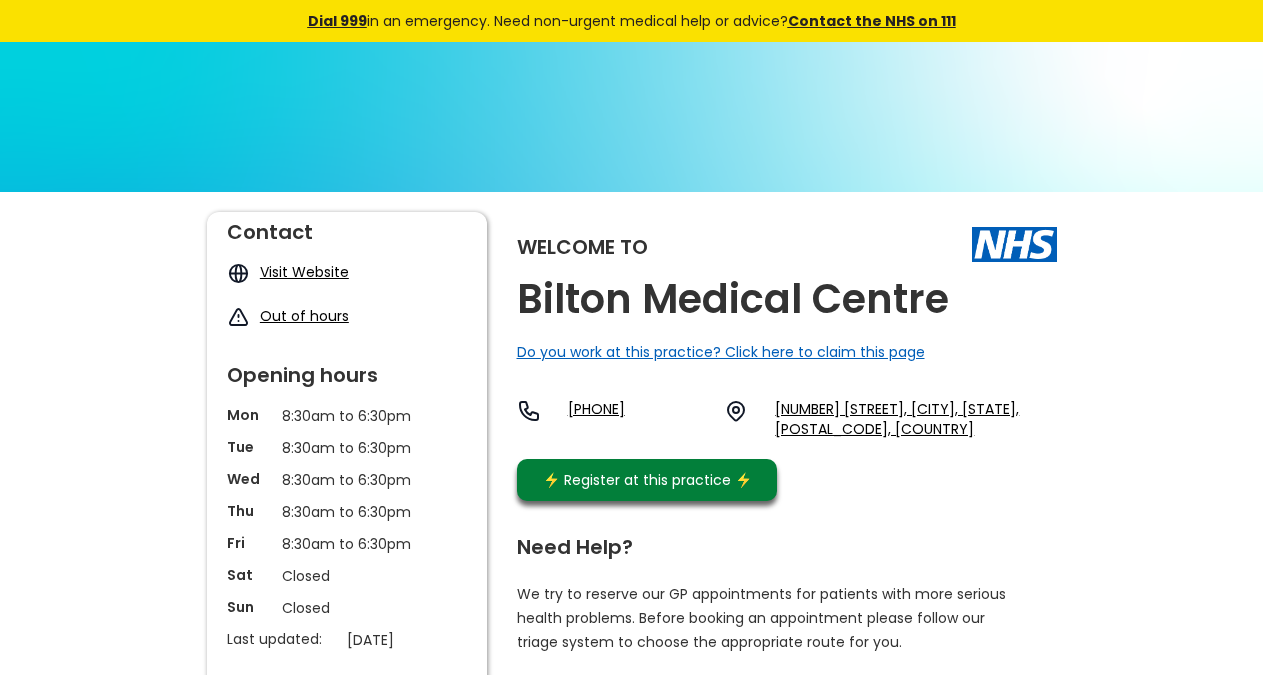 scroll, scrollTop: 0, scrollLeft: 0, axis: both 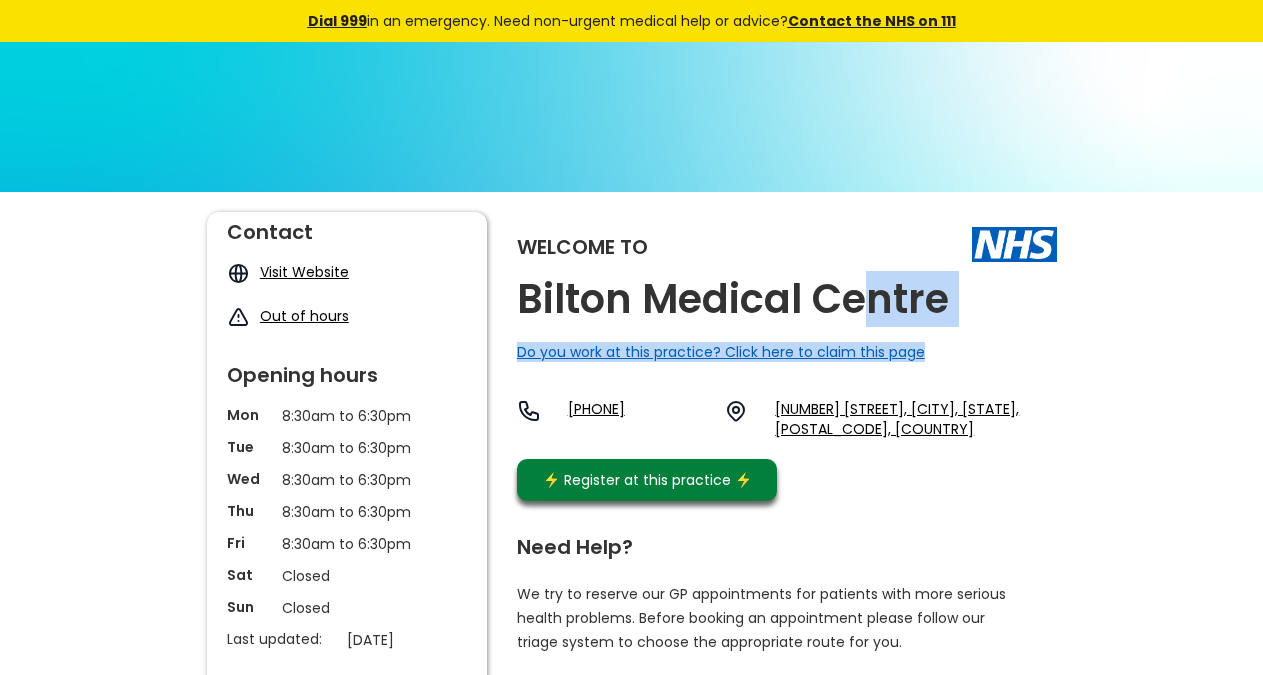 drag, startPoint x: 970, startPoint y: 338, endPoint x: 870, endPoint y: 322, distance: 101.27191 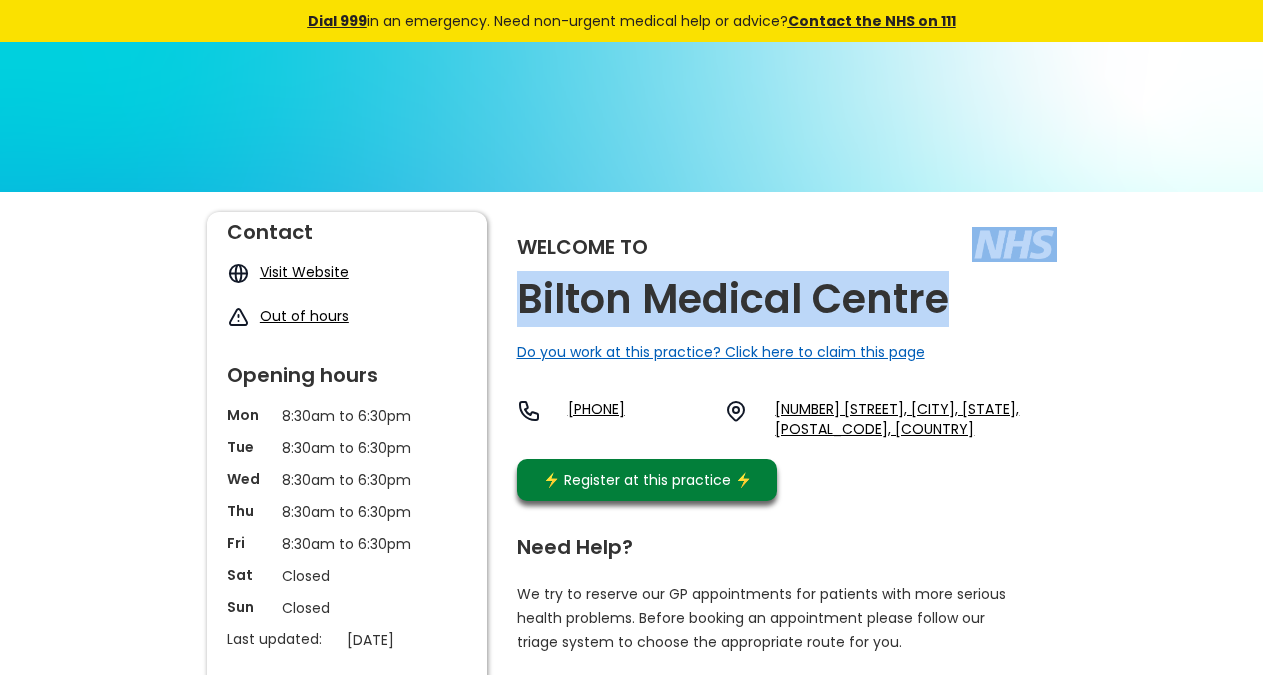 copy on "Bilton Medical Centre" 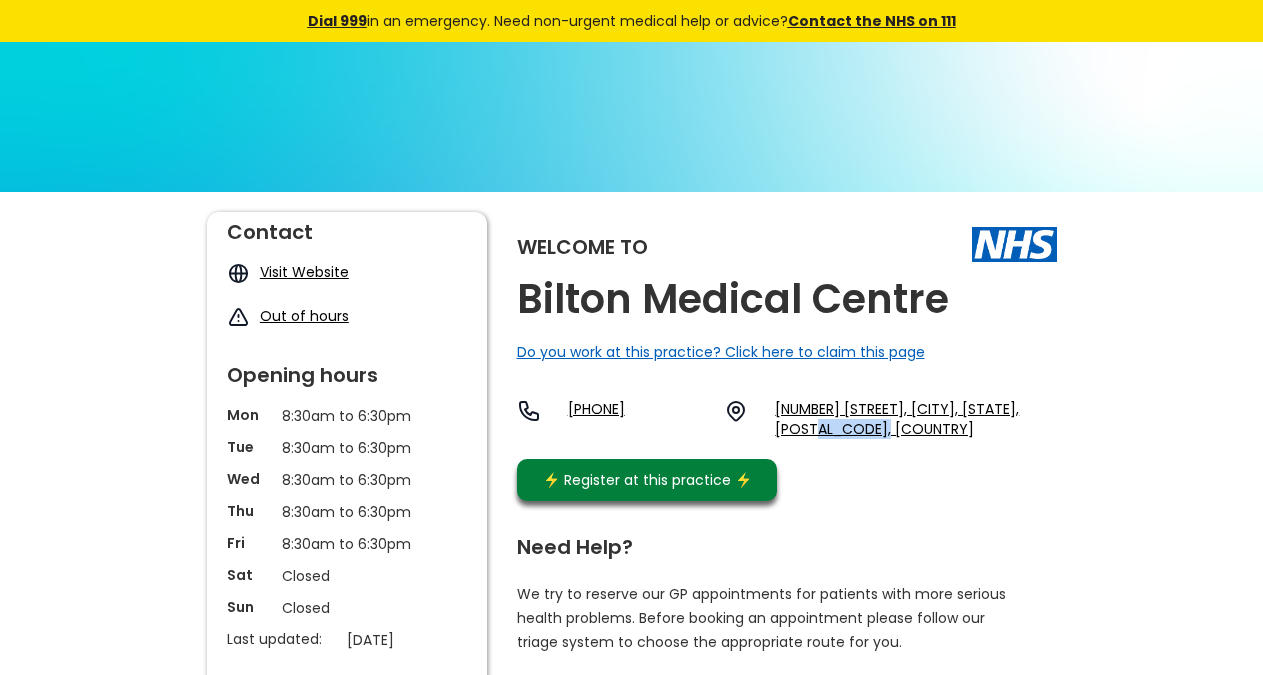 copy on "Bd8 8jt," 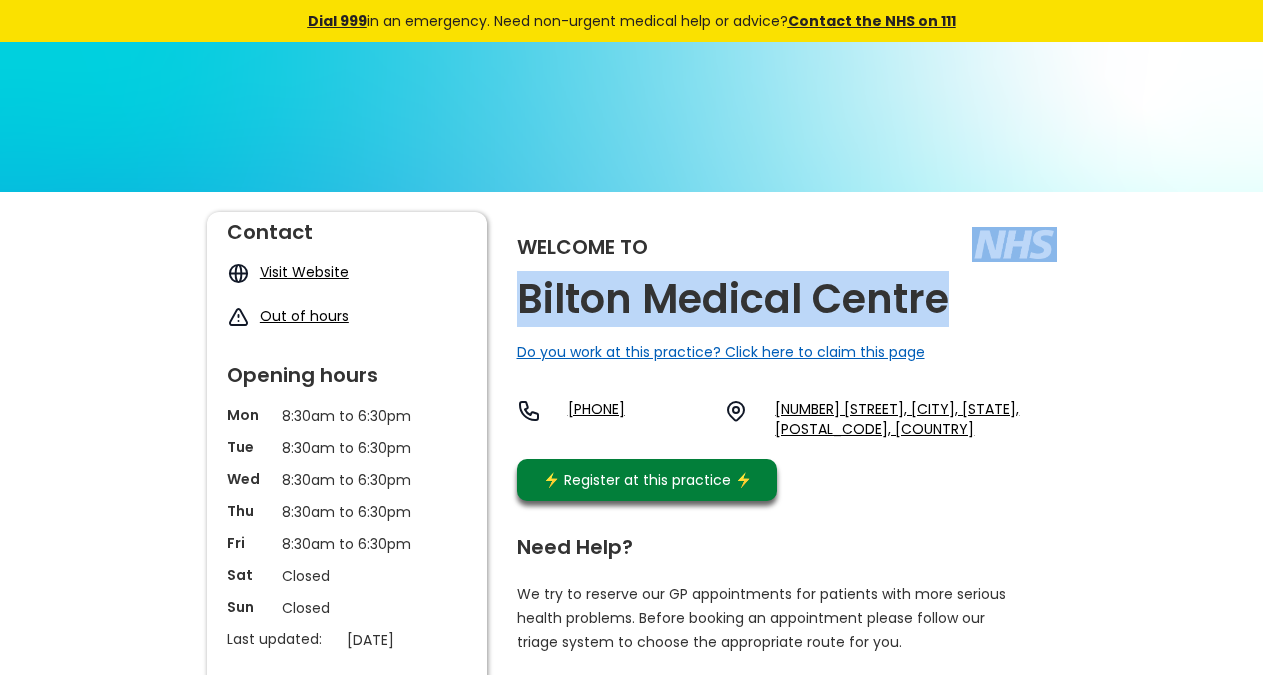 copy on "Bilton Medical Centre" 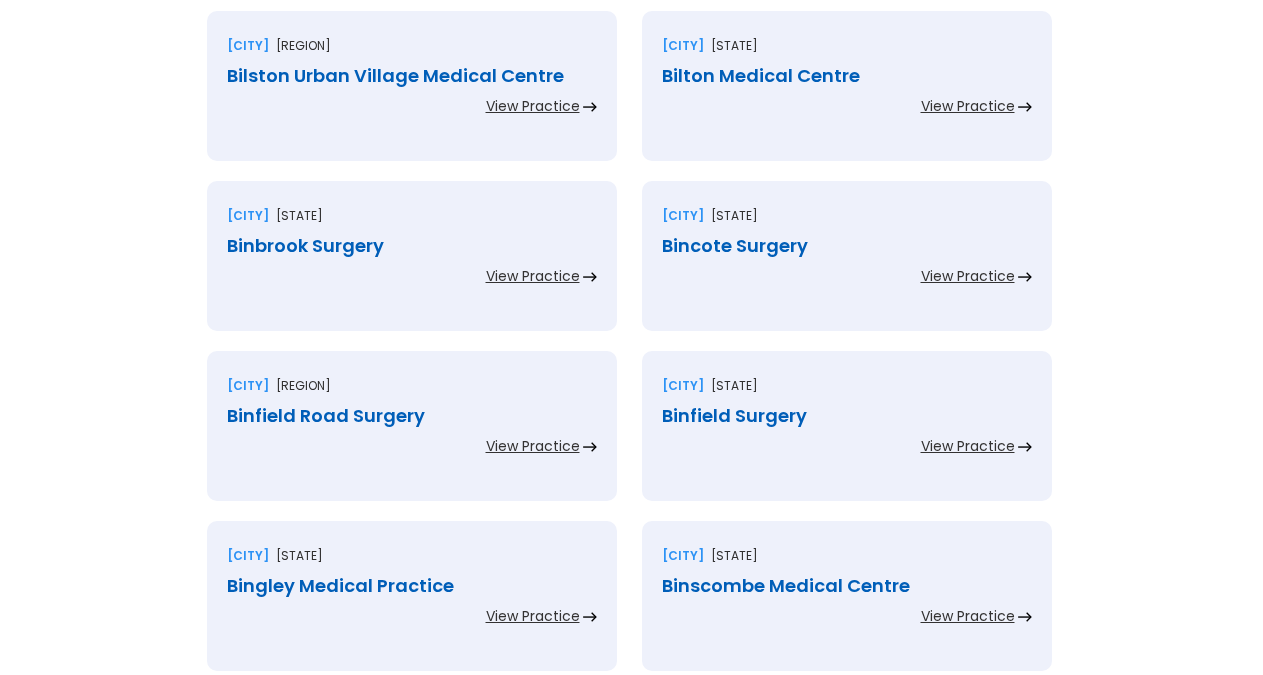 scroll, scrollTop: 2958, scrollLeft: 0, axis: vertical 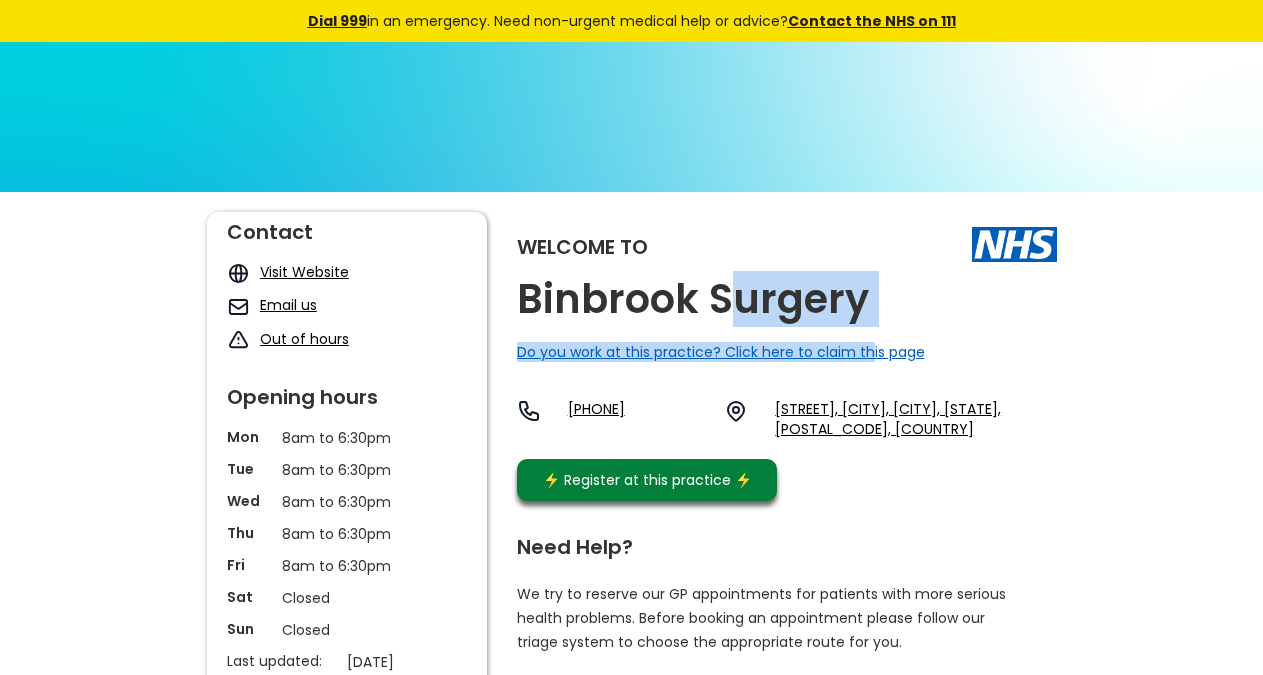 drag, startPoint x: 867, startPoint y: 311, endPoint x: 737, endPoint y: 300, distance: 130.46455 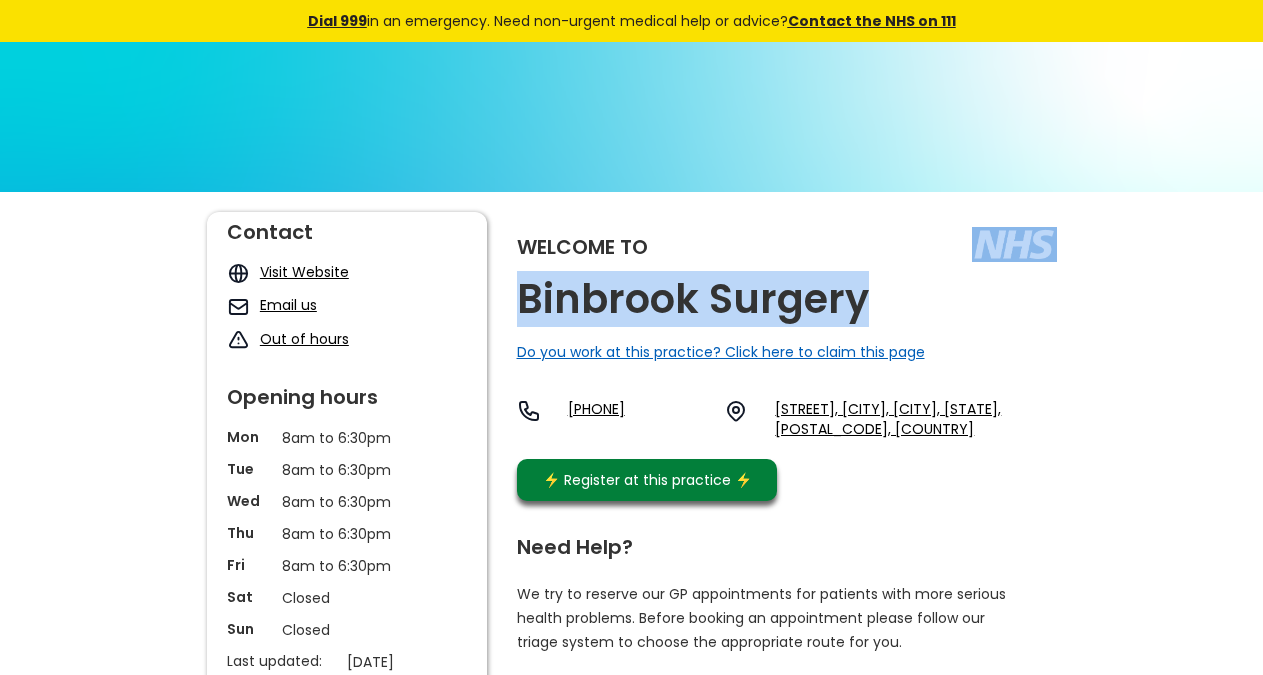 copy on "Binbrook Surgery" 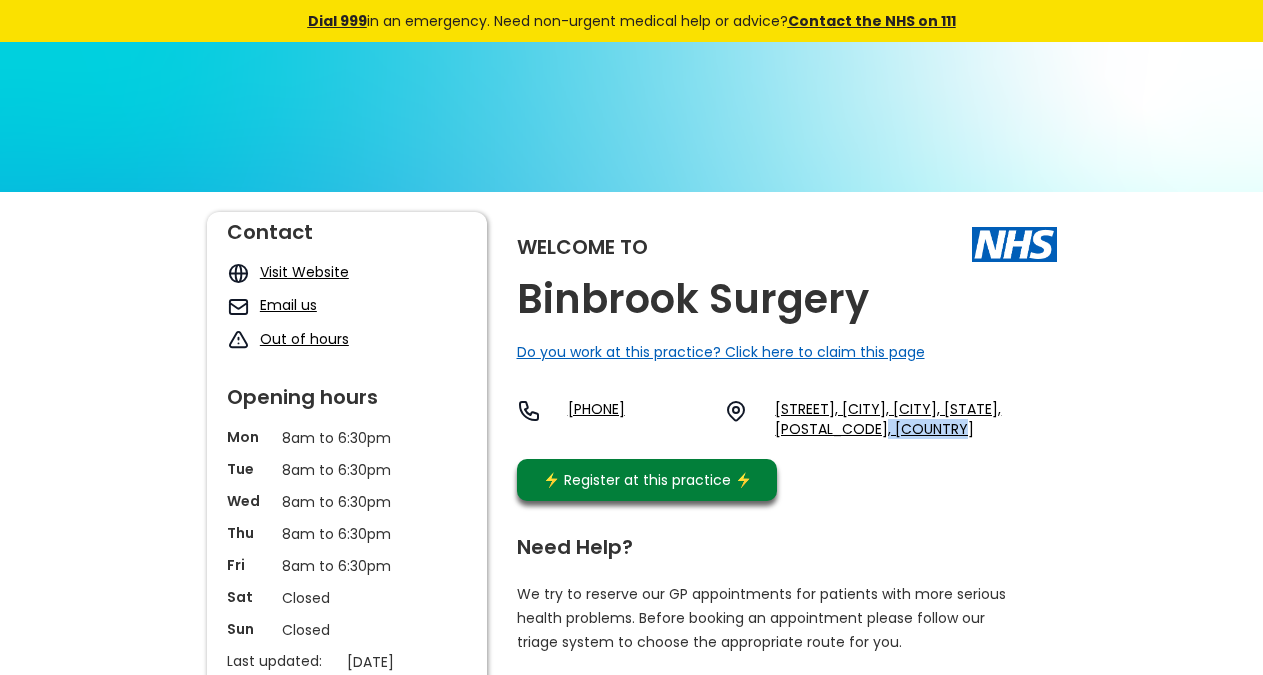 copy on "[POSTAL_CODE]," 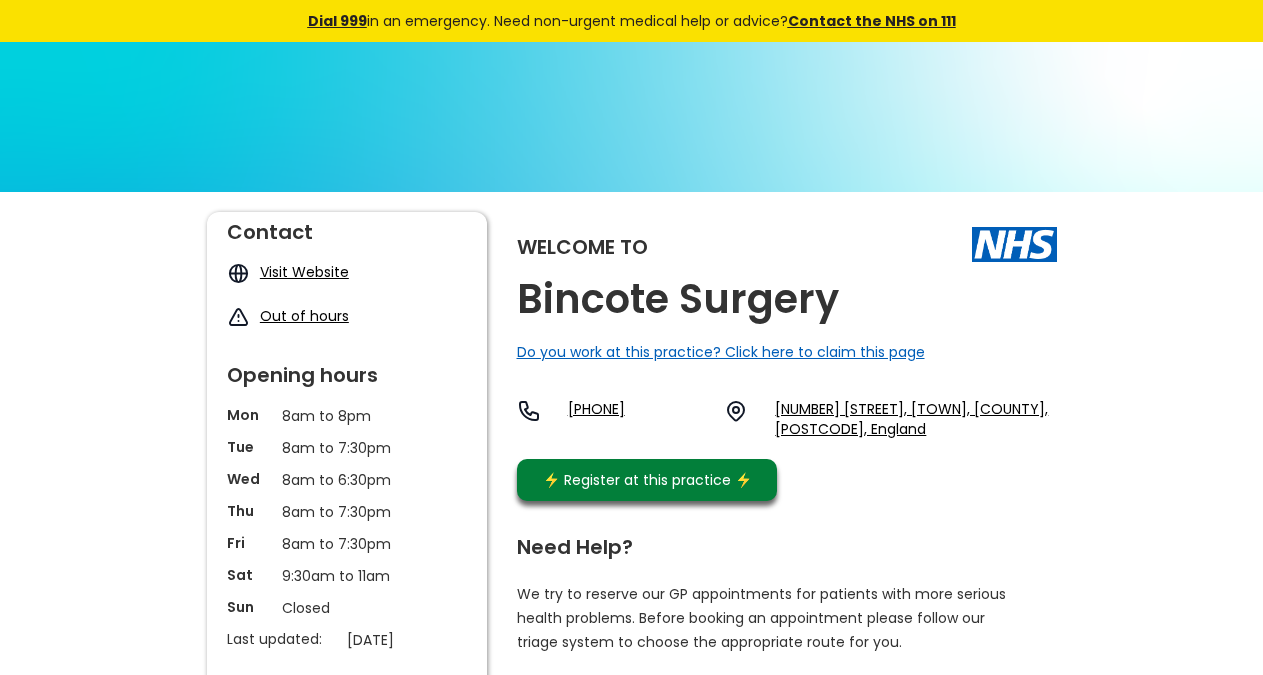 scroll, scrollTop: 0, scrollLeft: 0, axis: both 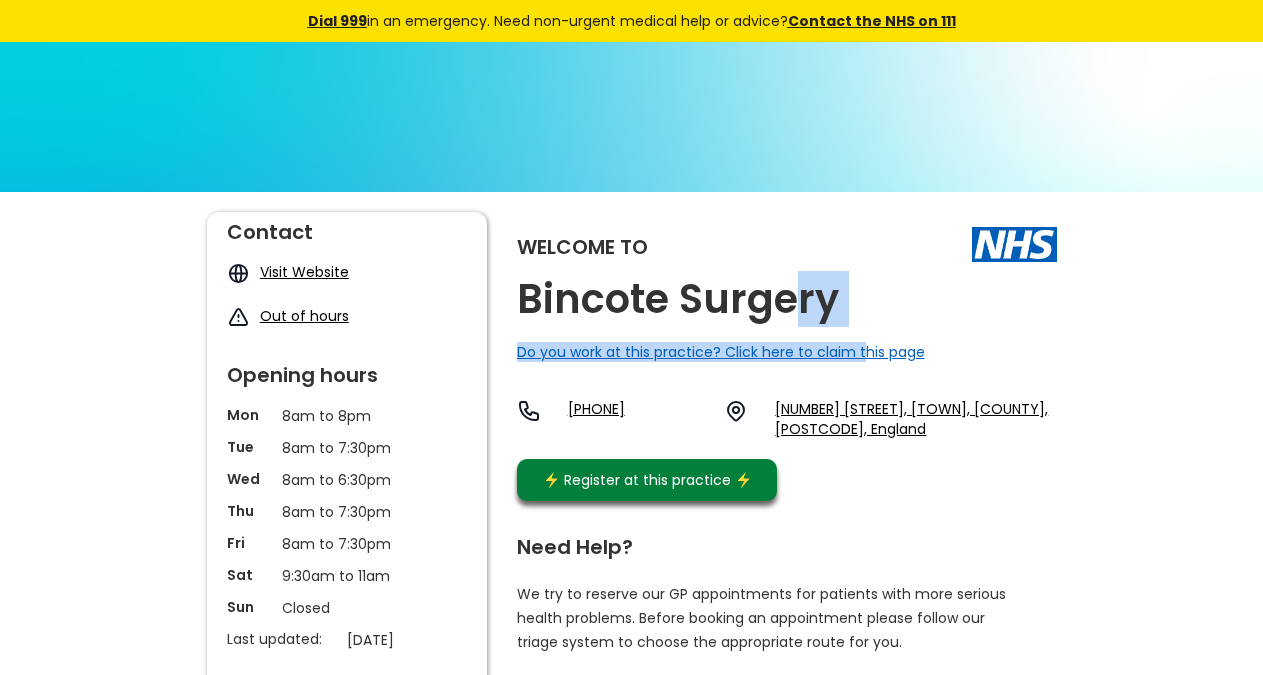 drag, startPoint x: 860, startPoint y: 311, endPoint x: 789, endPoint y: 306, distance: 71.17584 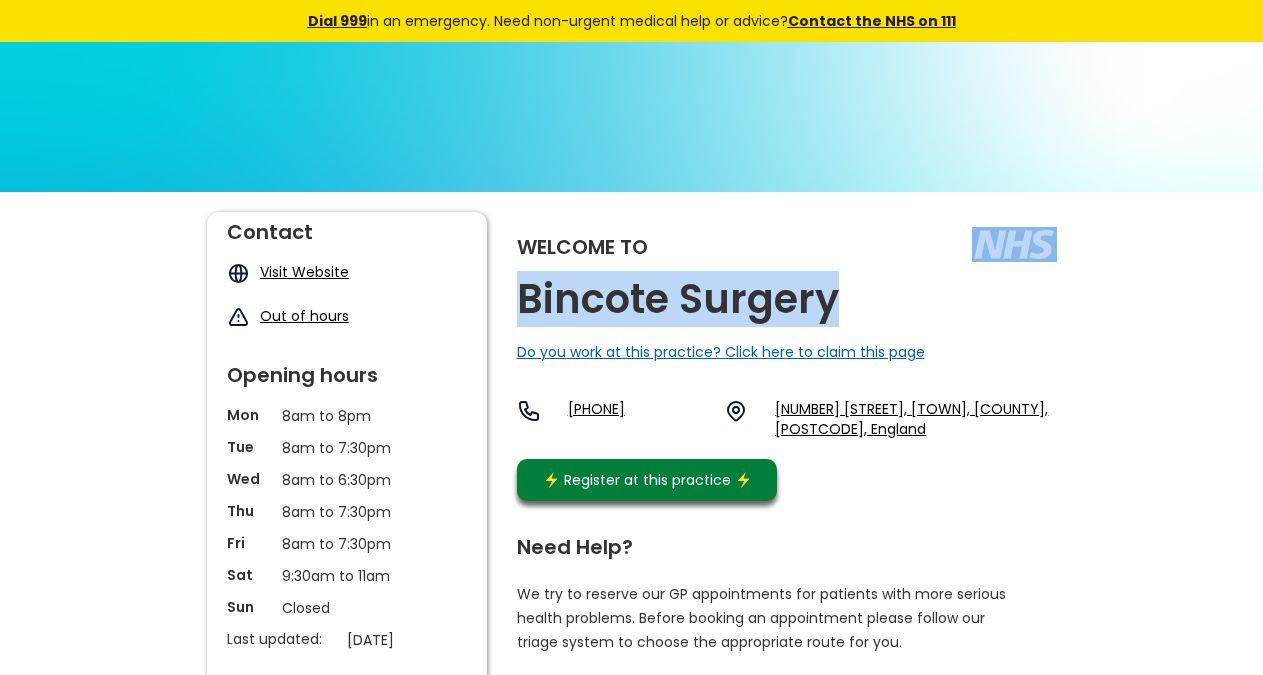 copy on "Bincote Surgery" 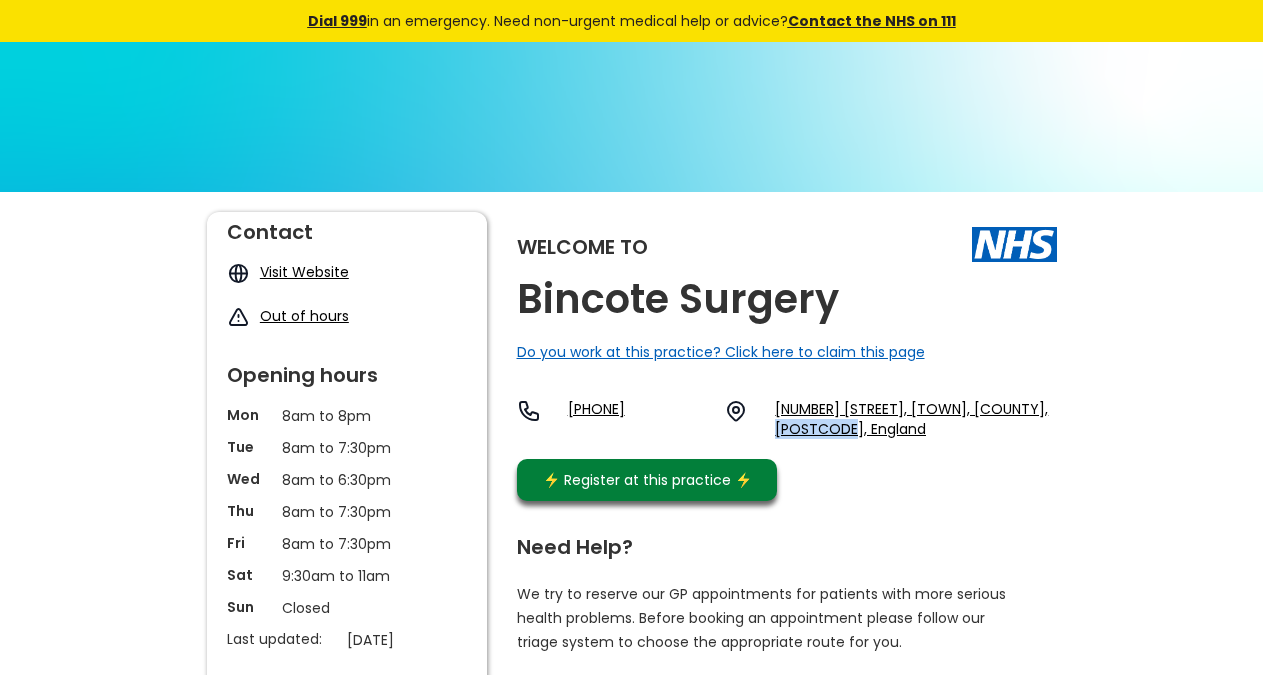 copy on "En2 7rd," 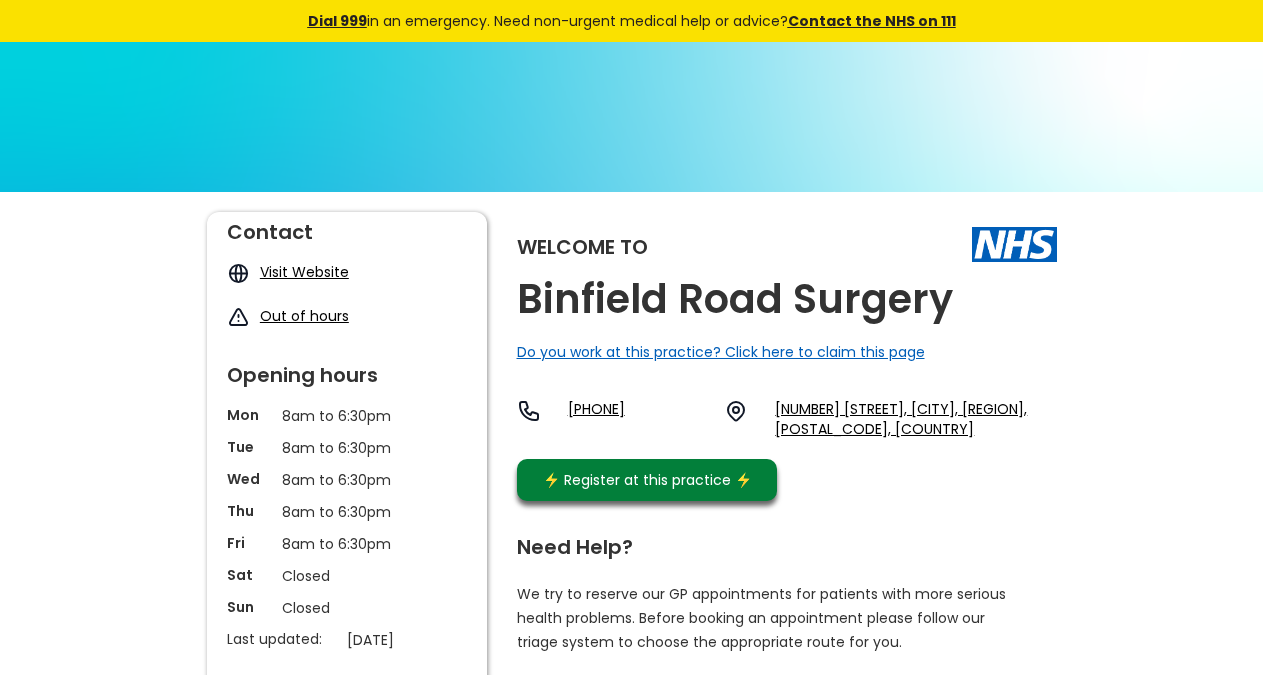 scroll, scrollTop: 0, scrollLeft: 0, axis: both 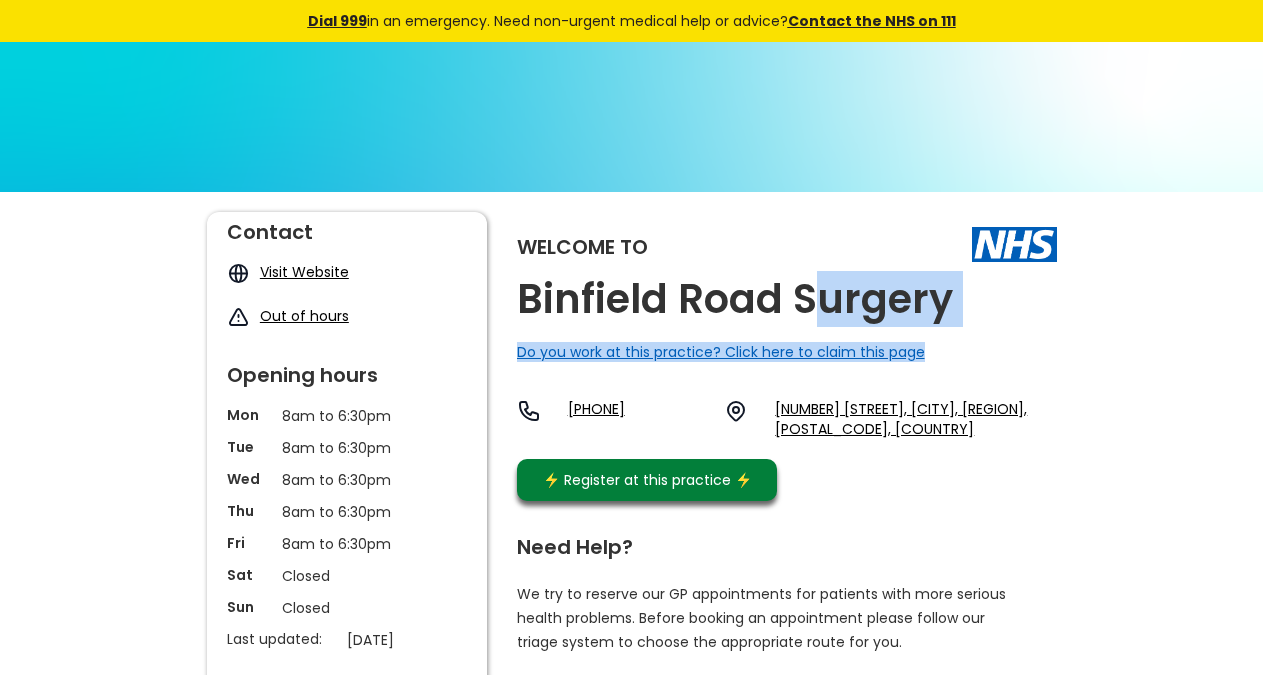 drag, startPoint x: 966, startPoint y: 310, endPoint x: 829, endPoint y: 316, distance: 137.13132 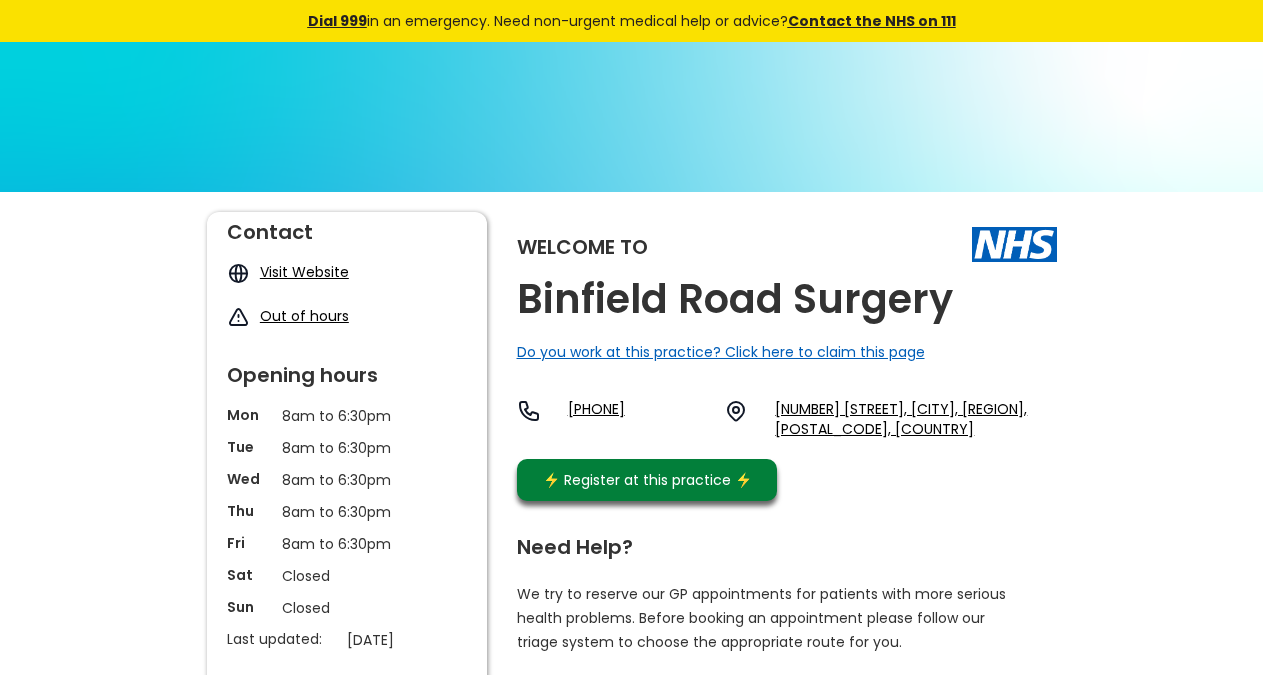 drag, startPoint x: 959, startPoint y: 310, endPoint x: 935, endPoint y: 304, distance: 24.738634 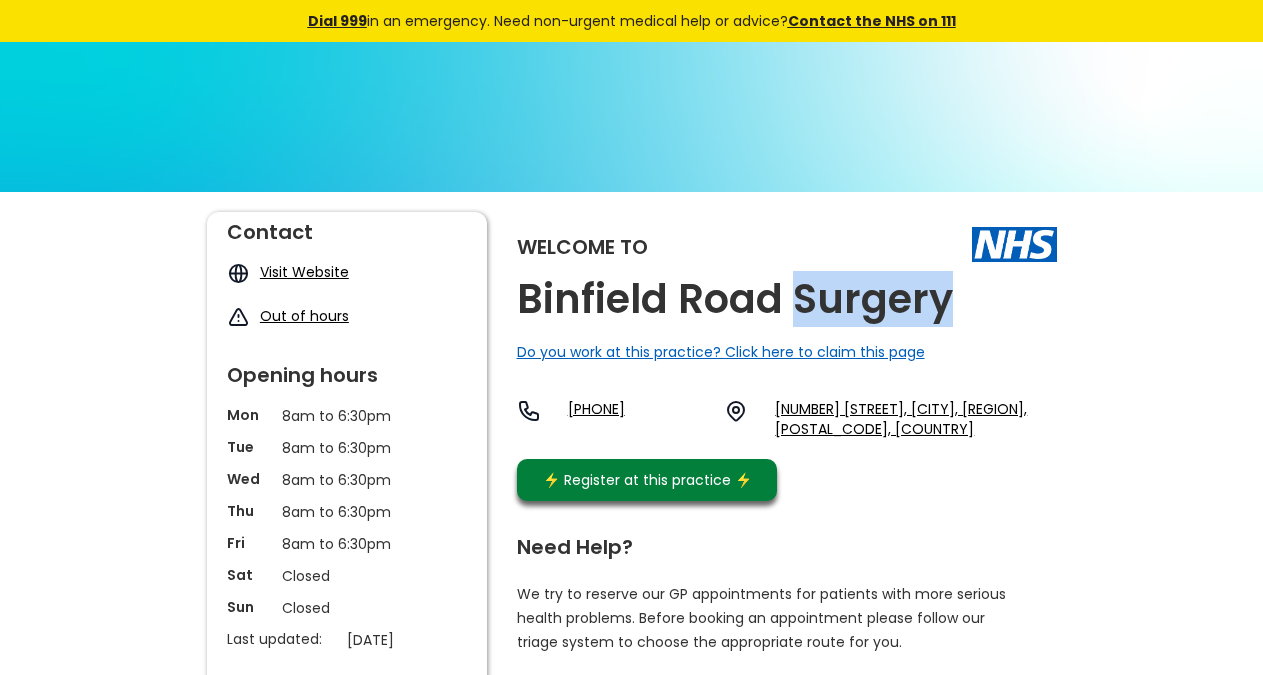 click on "Binfield Road Surgery" at bounding box center (735, 299) 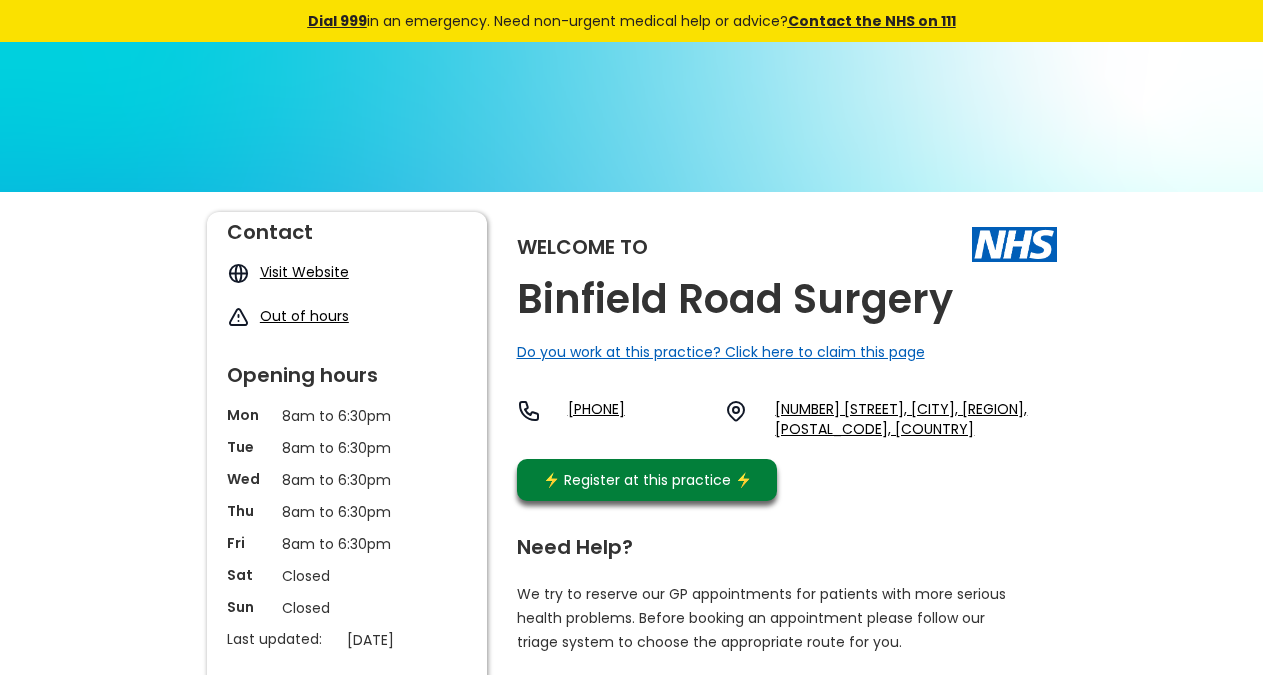 click on "Binfield Road Surgery" at bounding box center (735, 299) 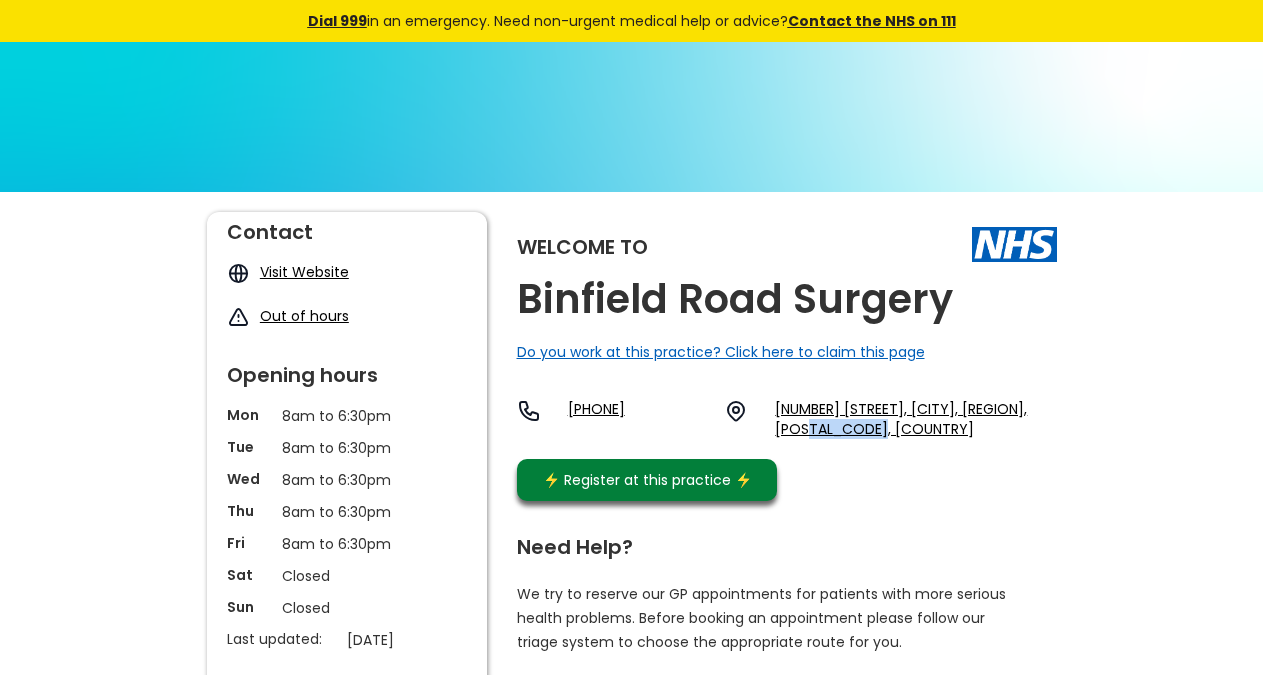 drag, startPoint x: 838, startPoint y: 443, endPoint x: 774, endPoint y: 446, distance: 64.070274 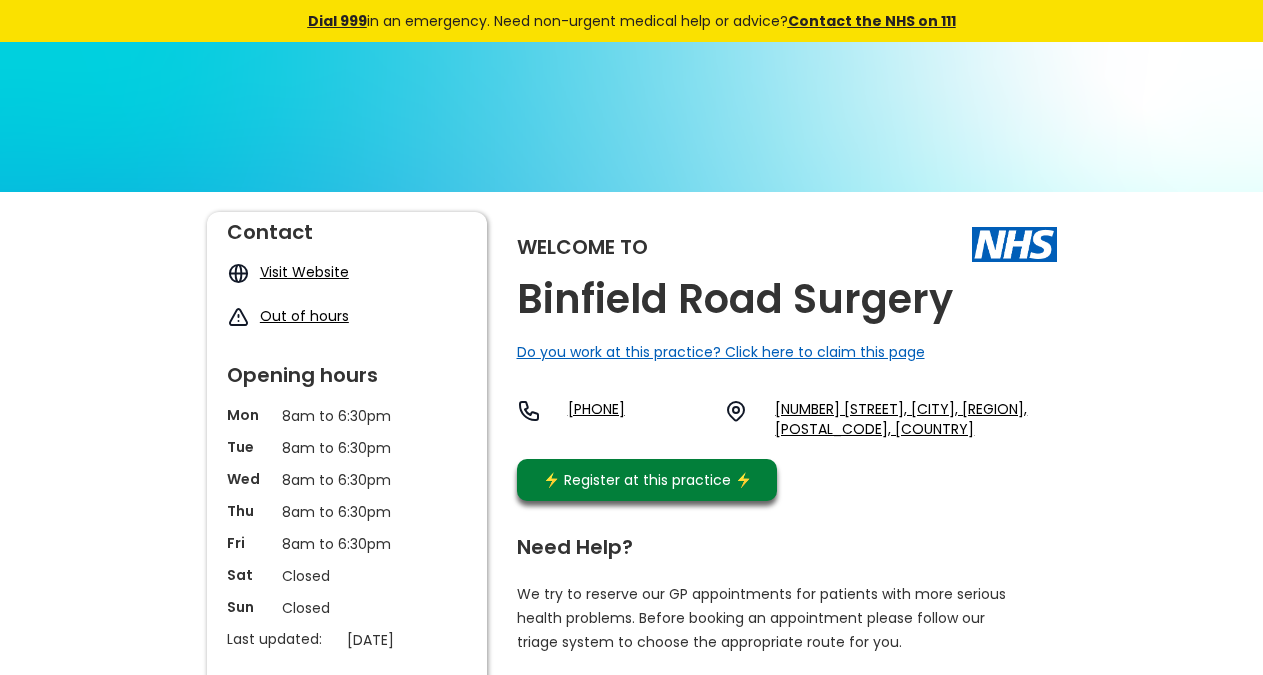 drag, startPoint x: 971, startPoint y: 305, endPoint x: 963, endPoint y: 296, distance: 12.0415945 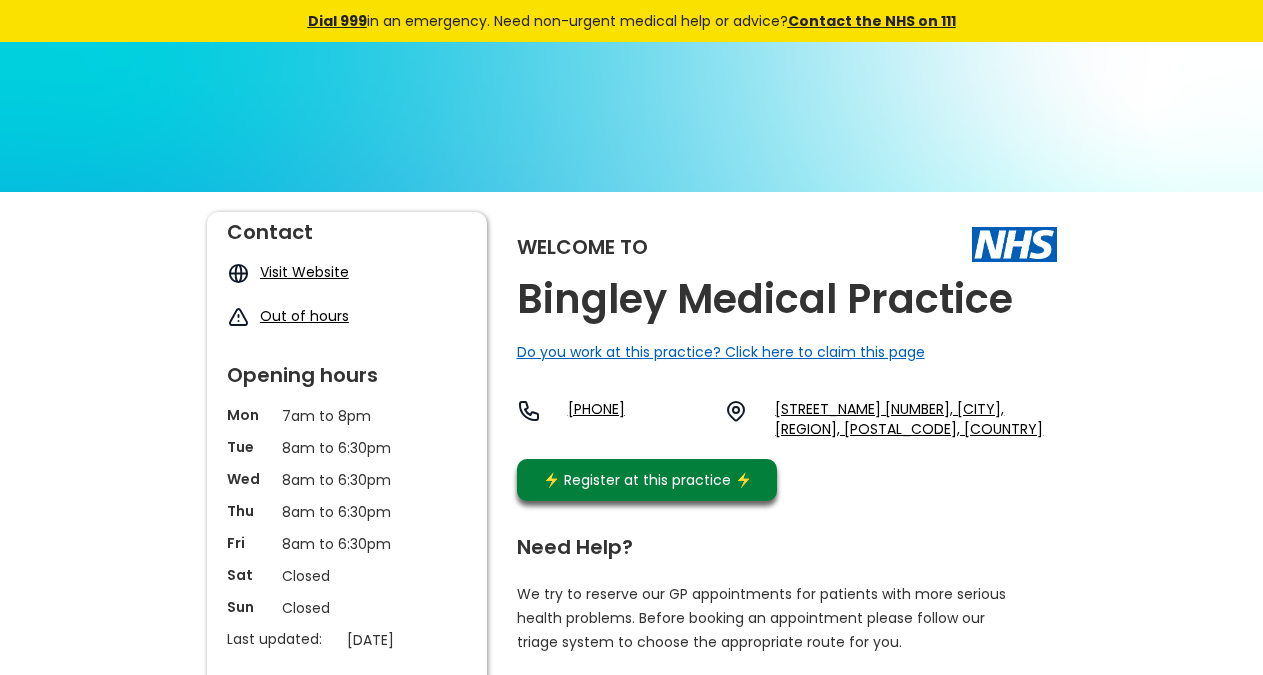 scroll, scrollTop: 0, scrollLeft: 0, axis: both 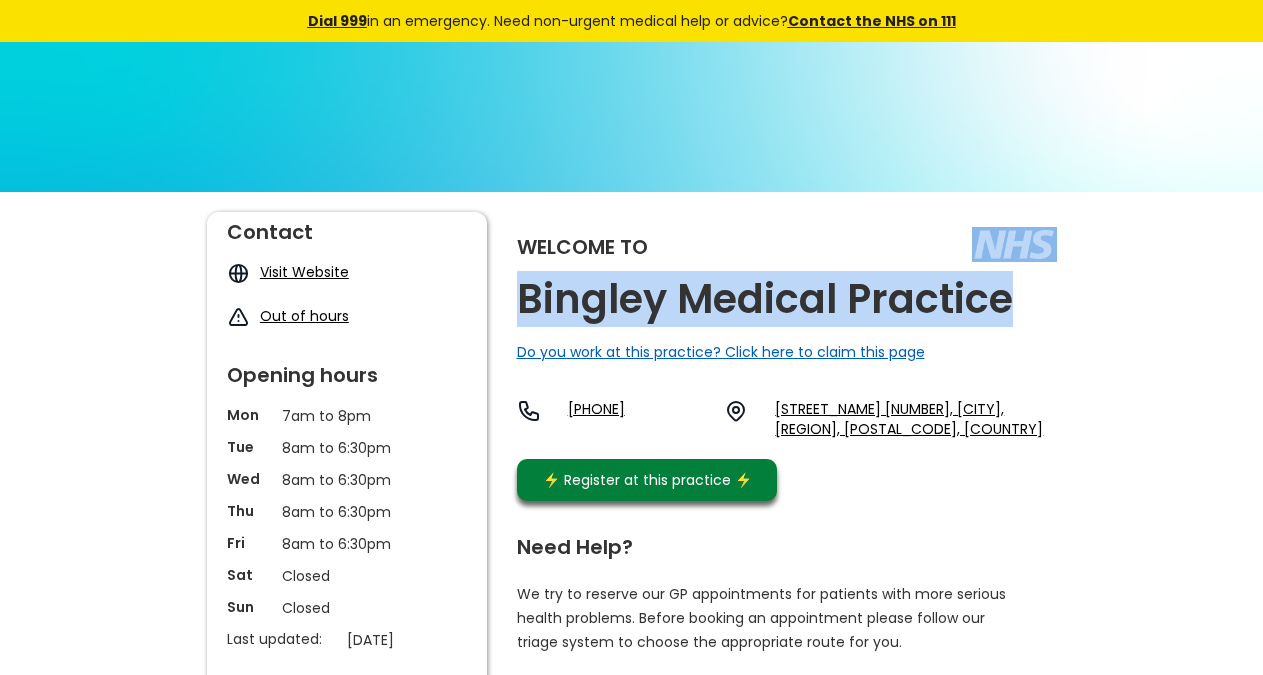 copy on "Bingley Medical Practice" 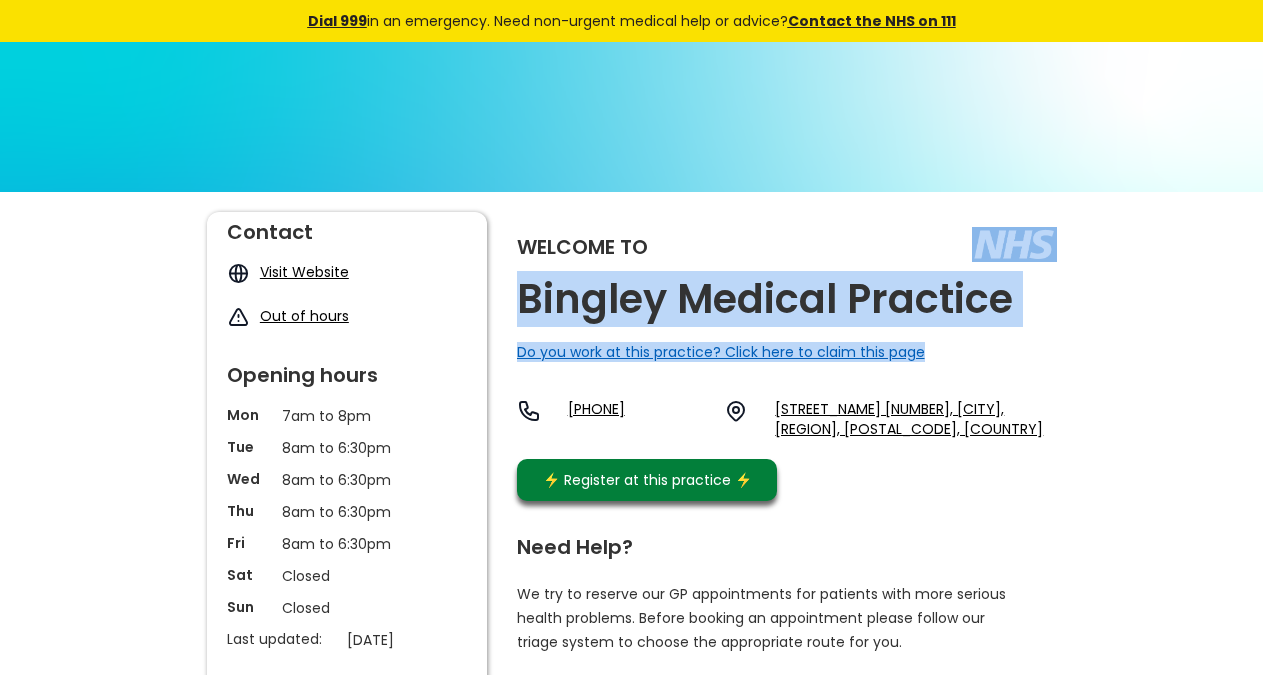 copy on "Bingley Medical Practice Do you work at this practice? Click here to claim this page" 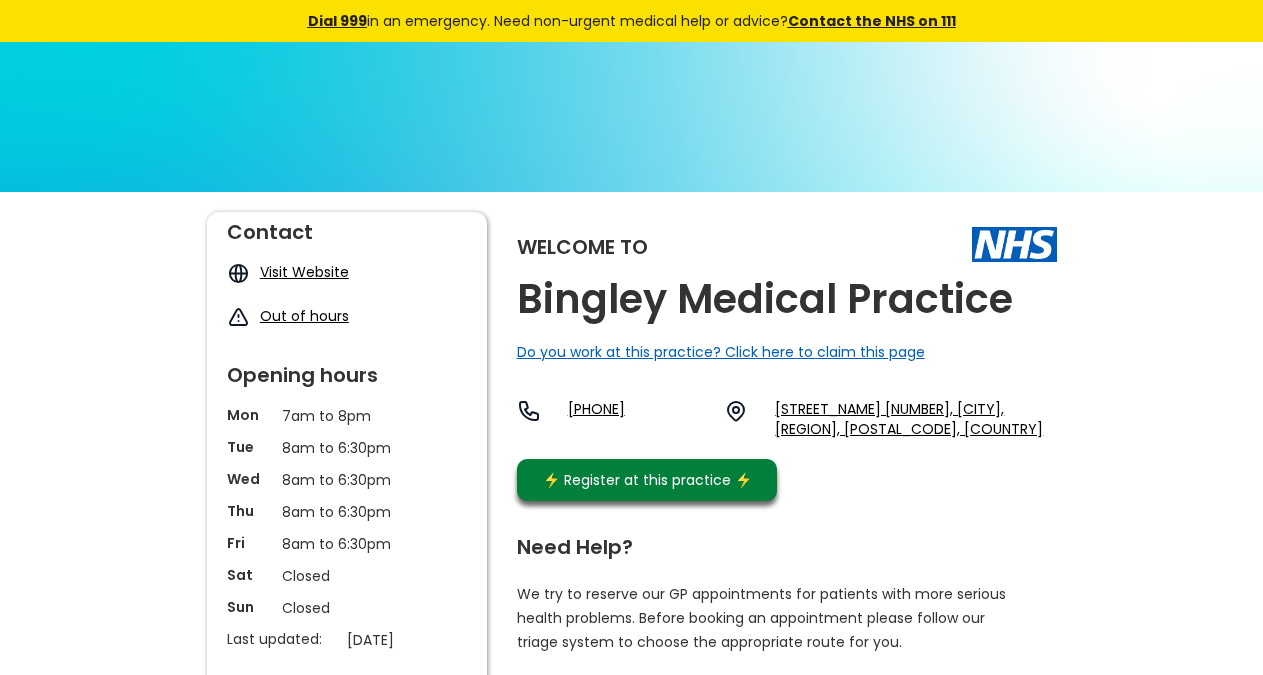 click on "[PHONE] [STREET_NAME] [NUMBER], [CITY], [REGION], [POSTAL_CODE], [COUNTRY]" at bounding box center (787, 419) 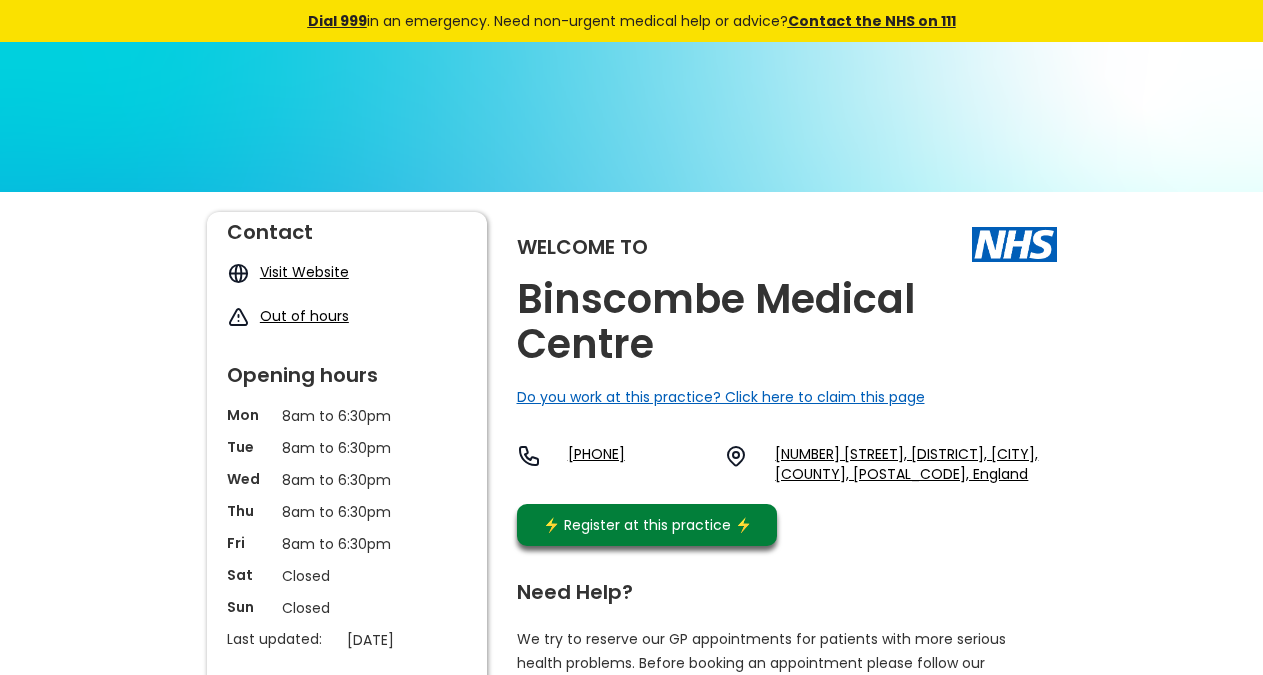scroll, scrollTop: 0, scrollLeft: 0, axis: both 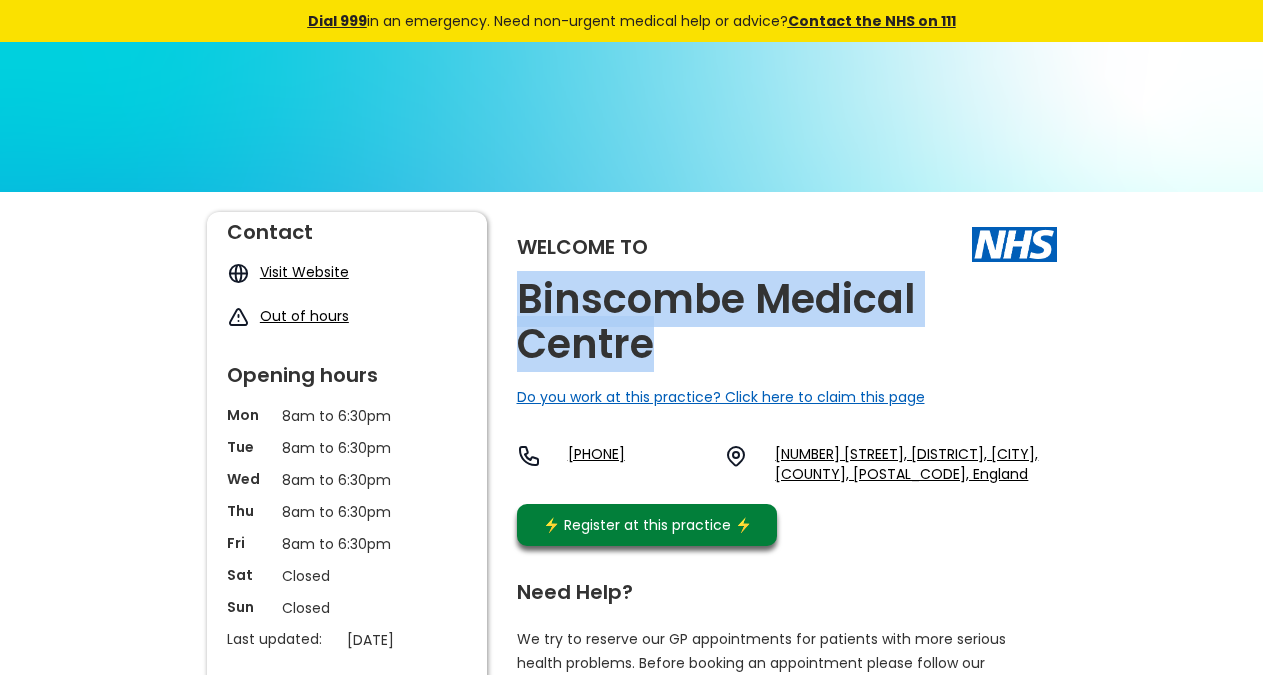 copy on "Binscombe Medical Centre" 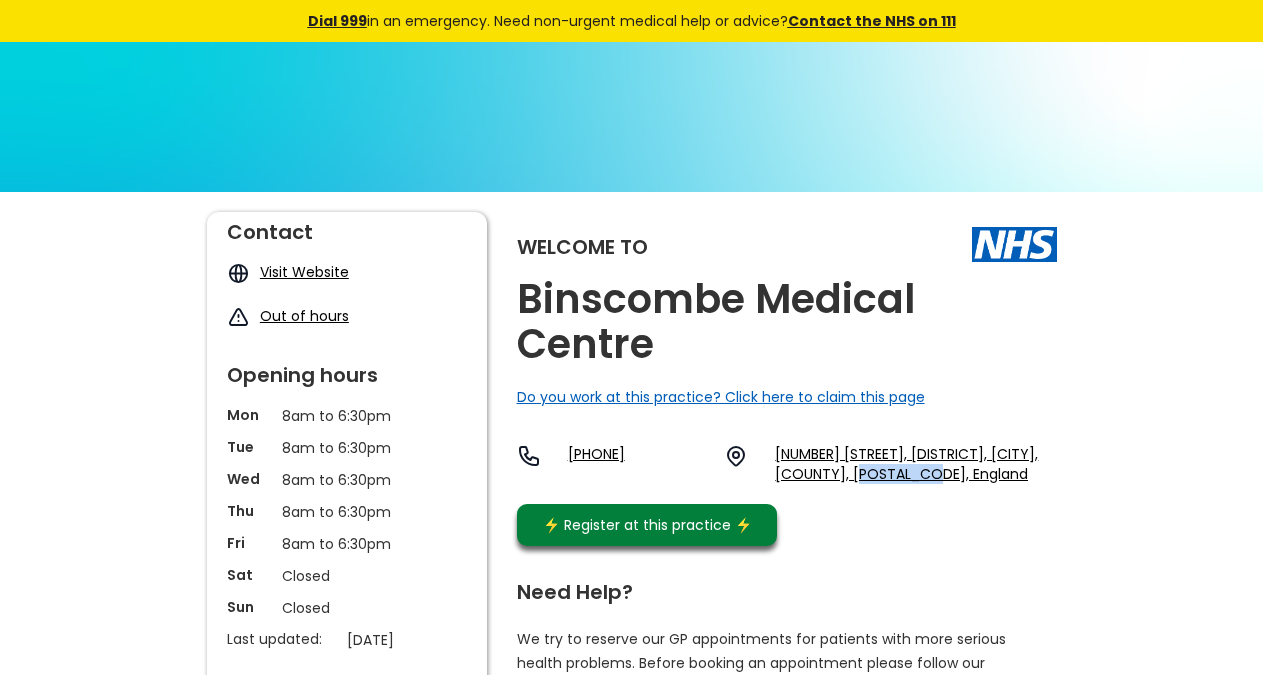 copy on "Gu7 3pr," 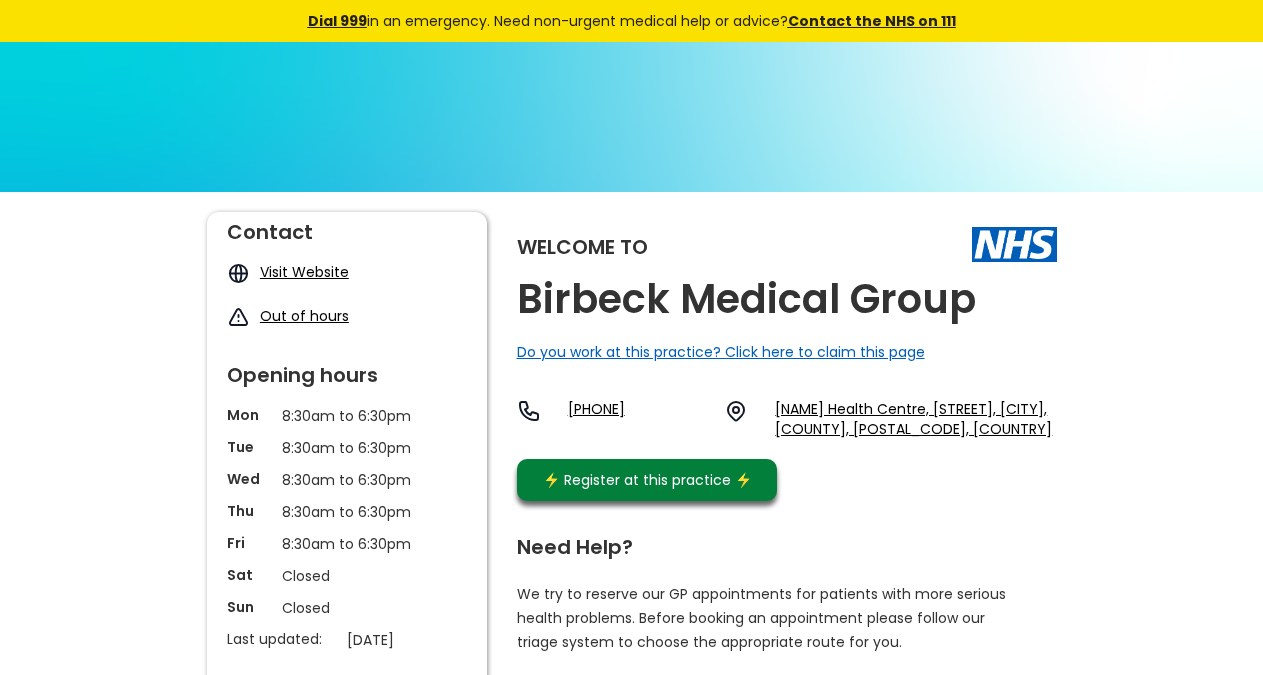scroll, scrollTop: 0, scrollLeft: 0, axis: both 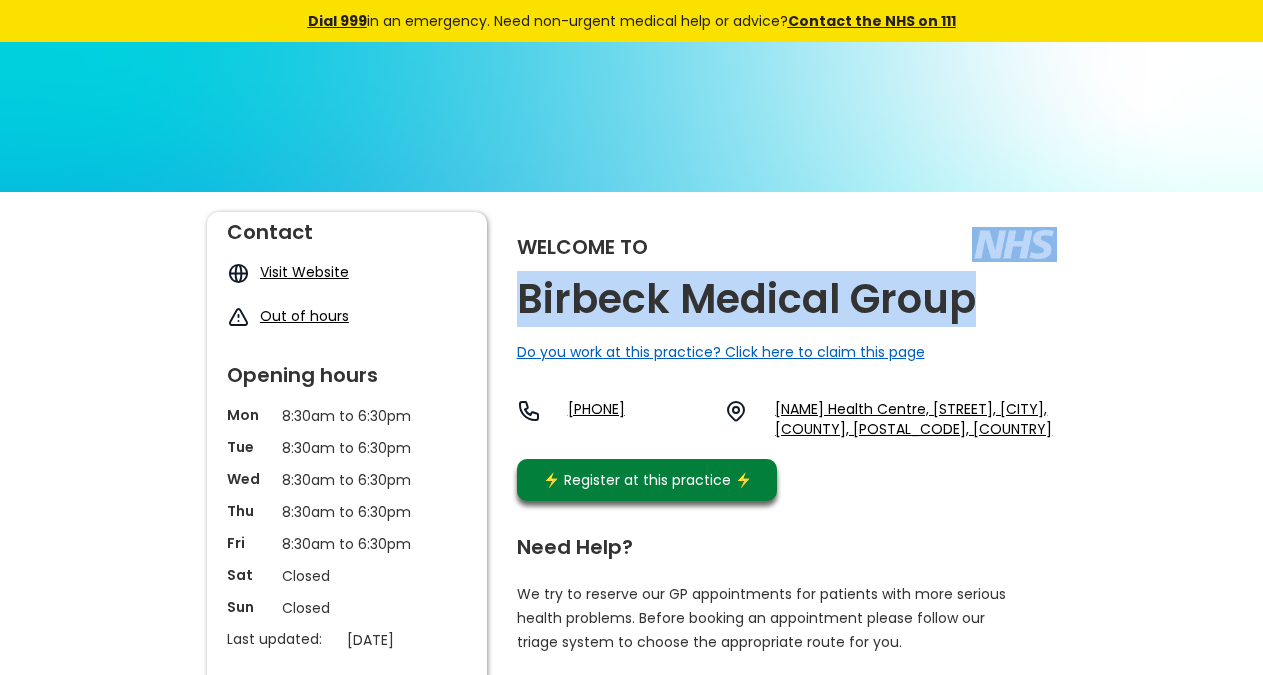 copy on "Birbeck Medical Group" 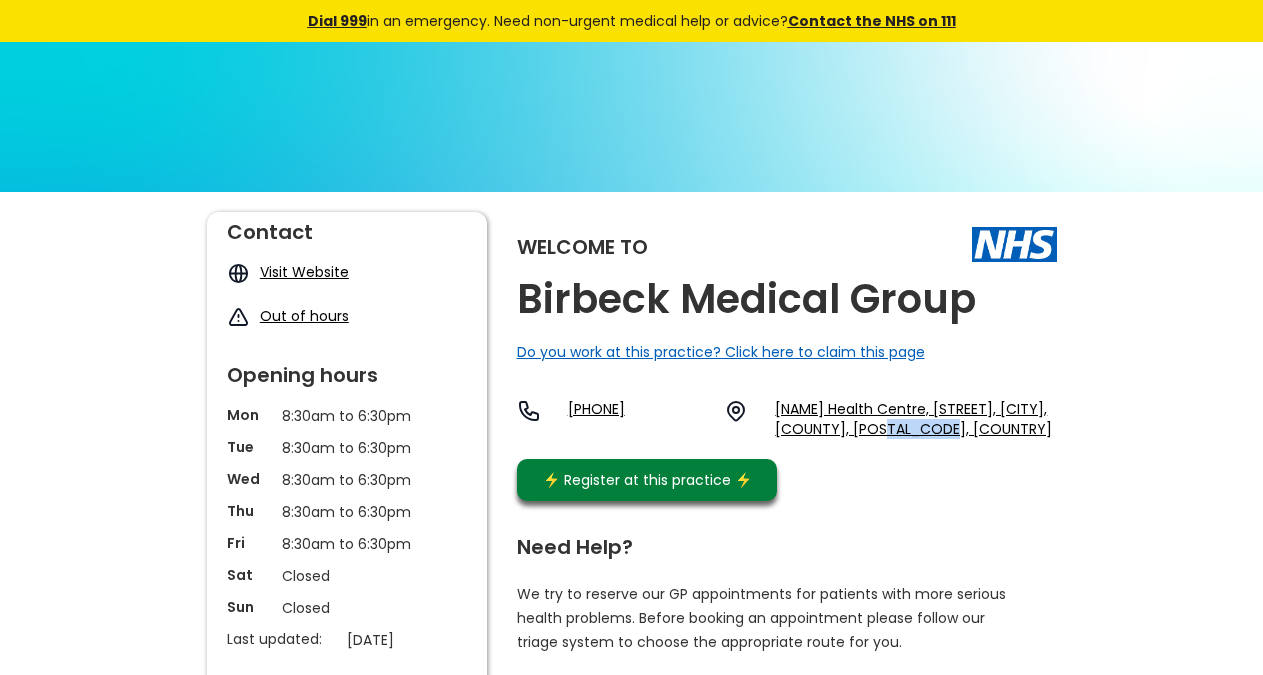 copy on "Ca11 8hw" 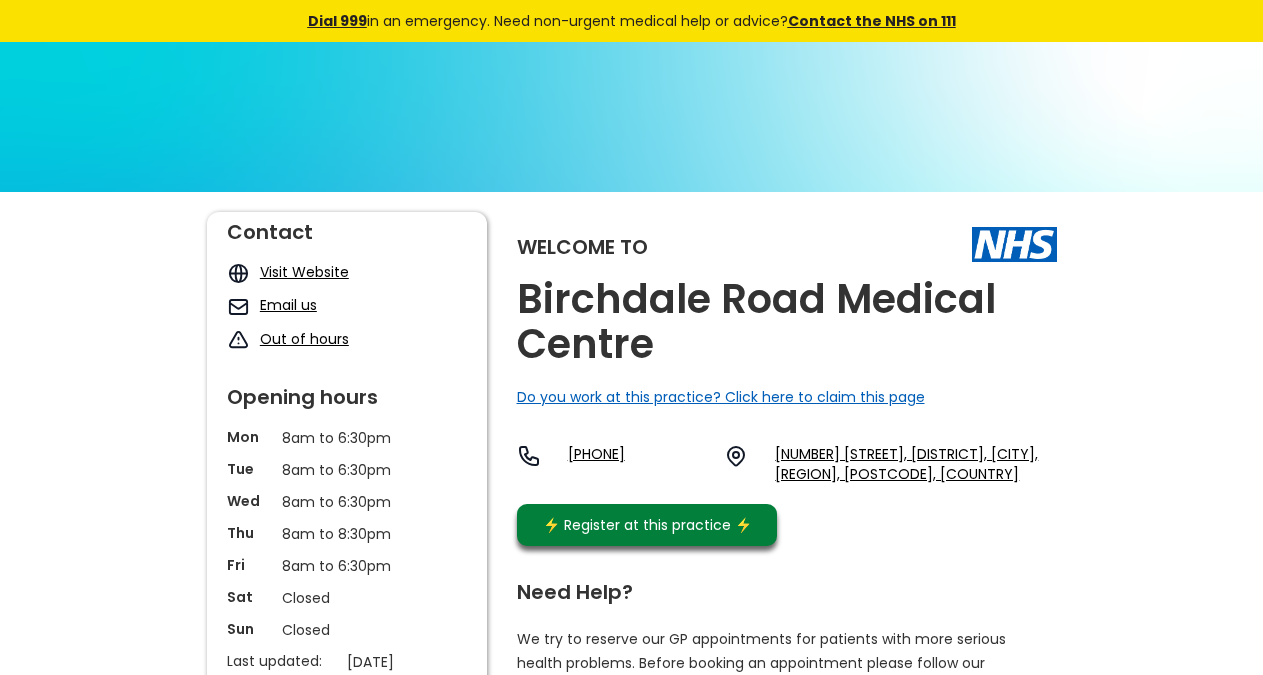 scroll, scrollTop: 0, scrollLeft: 0, axis: both 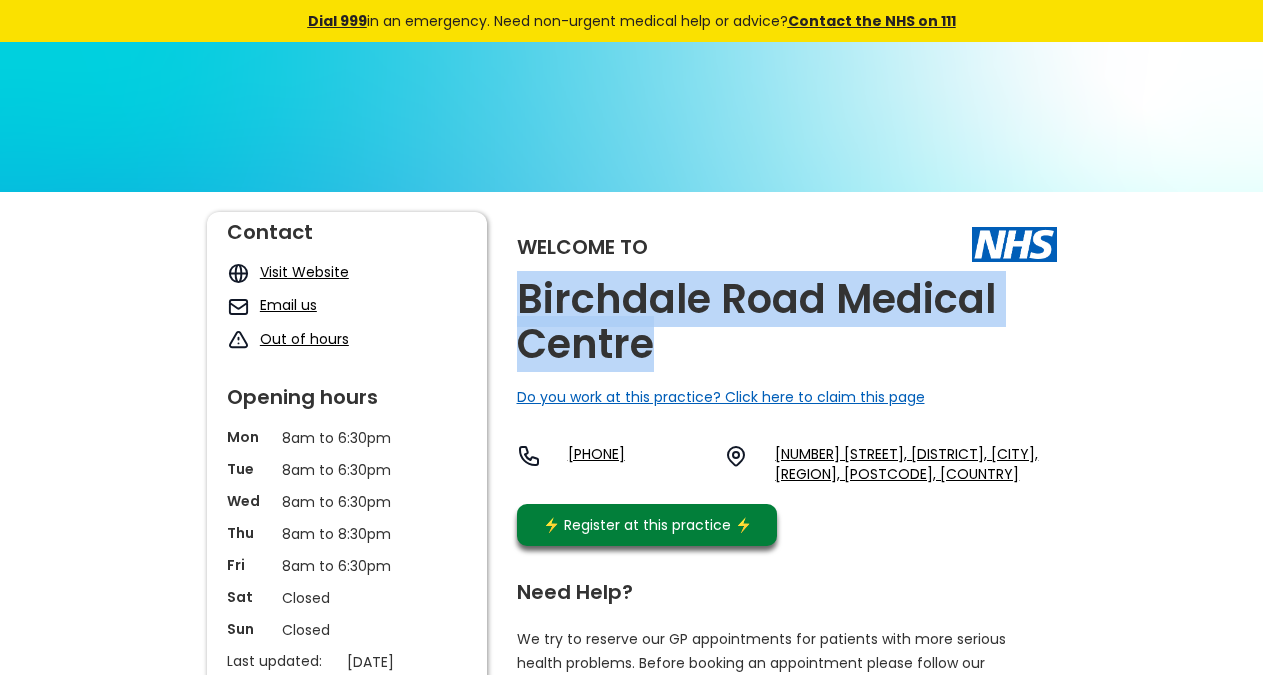 copy on "Birchdale Road Medical Centre" 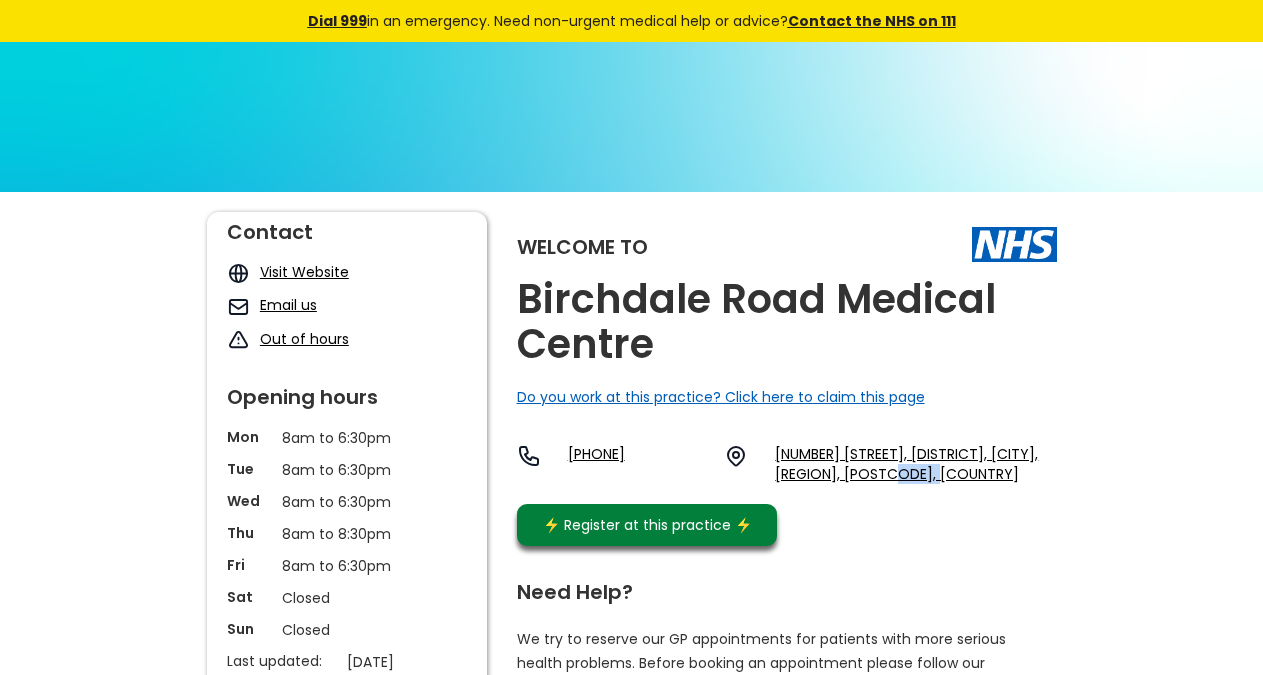 copy on "E7 8ar" 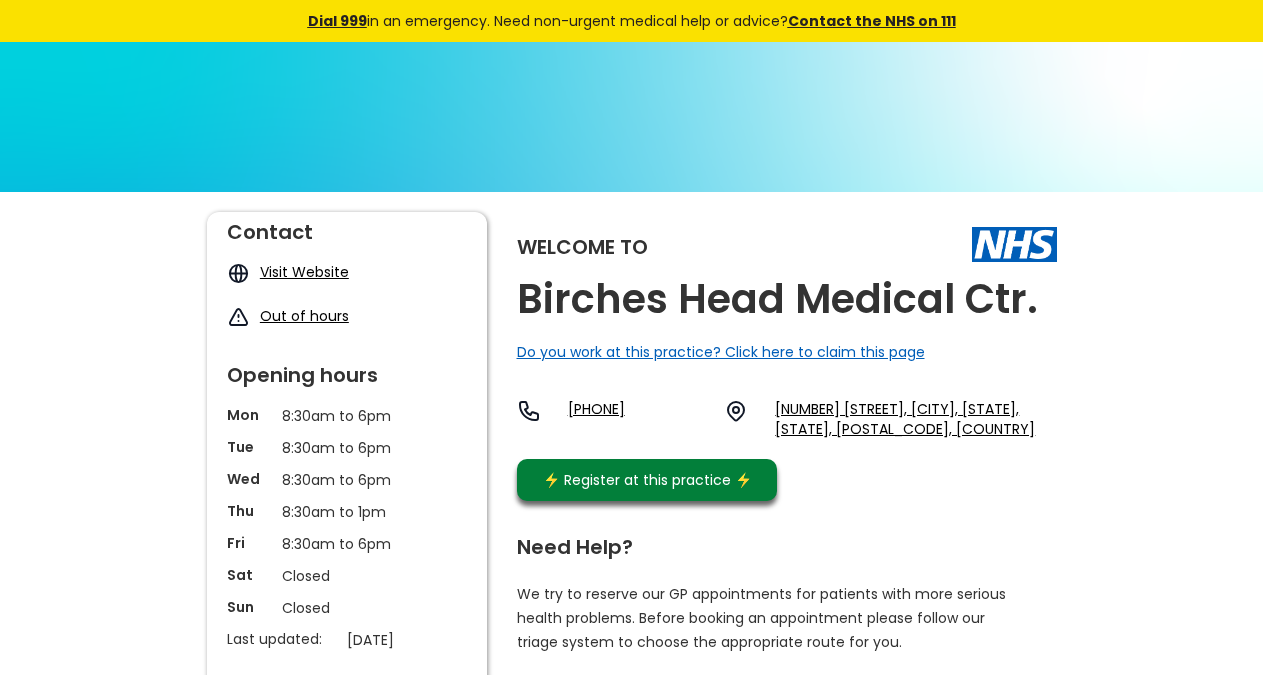 scroll, scrollTop: 0, scrollLeft: 0, axis: both 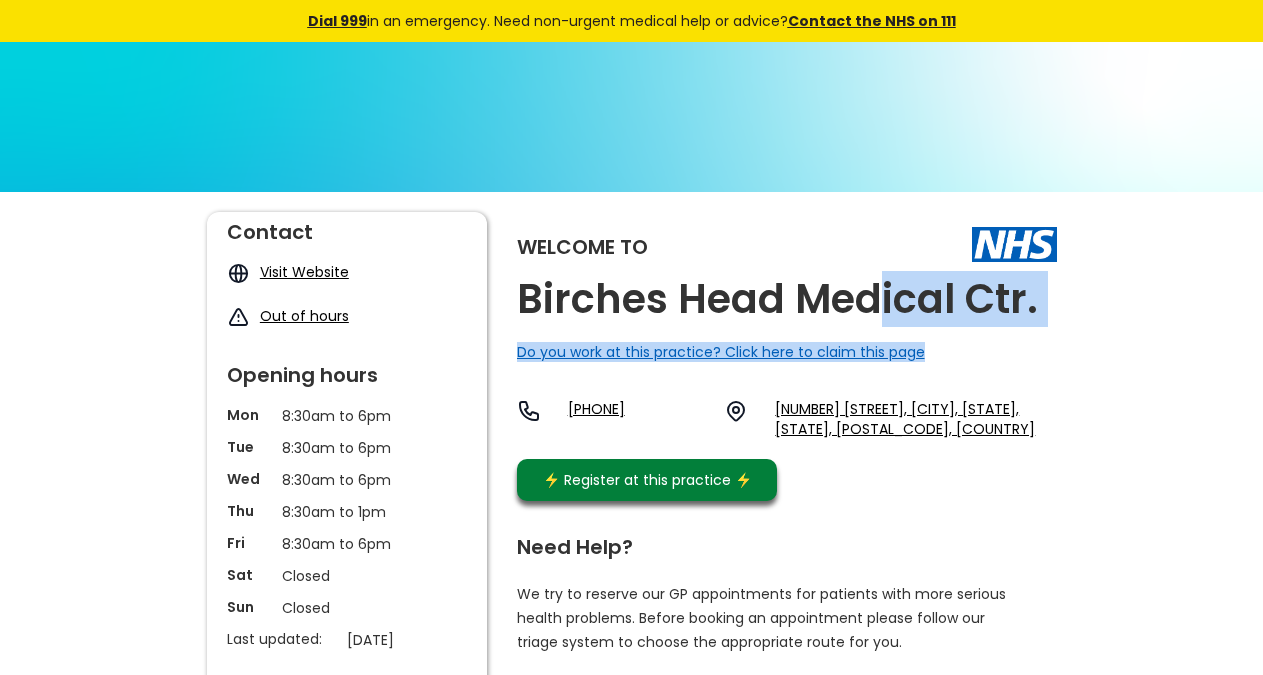 drag, startPoint x: 1091, startPoint y: 331, endPoint x: 883, endPoint y: 314, distance: 208.69356 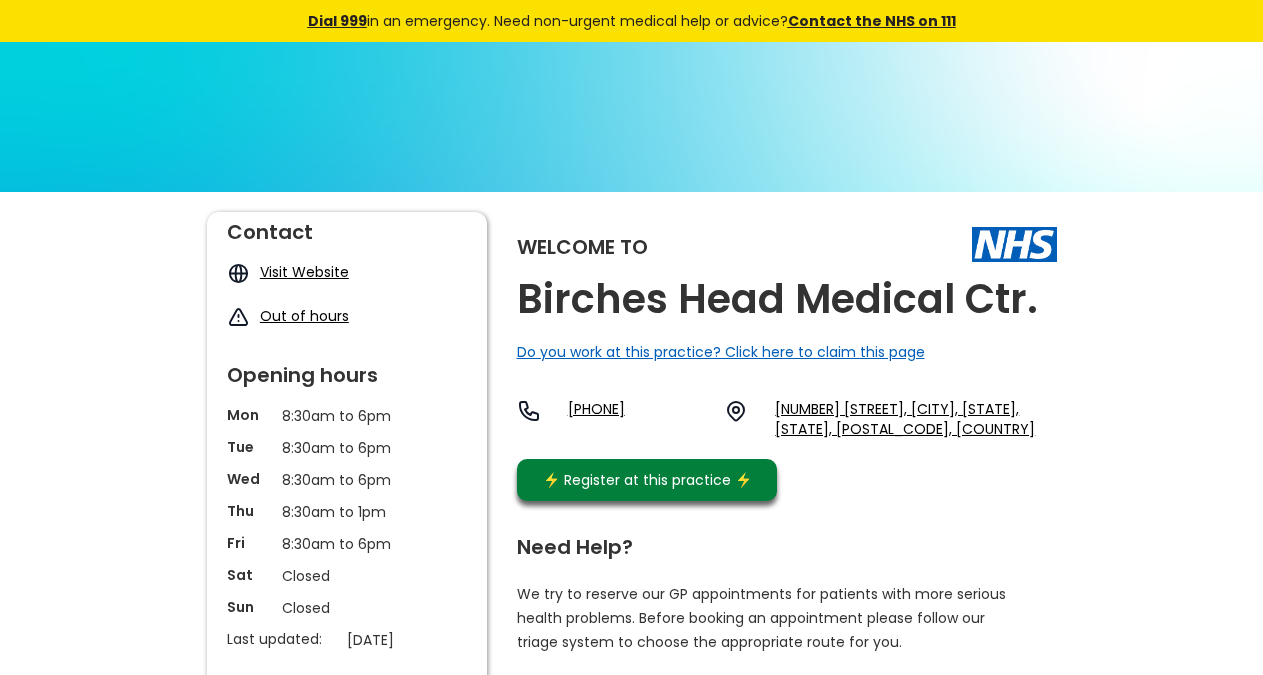 click on "Birches Head Medical Ctr." at bounding box center (777, 299) 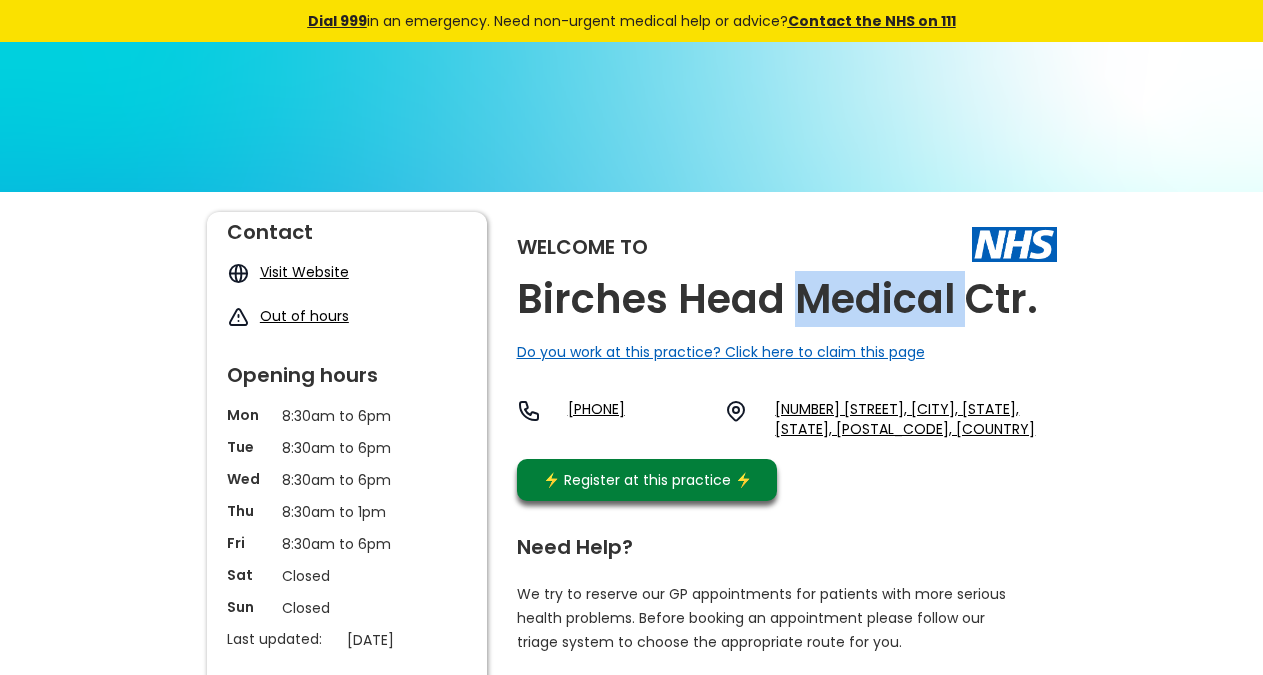 click on "Birches Head Medical Ctr." at bounding box center [777, 299] 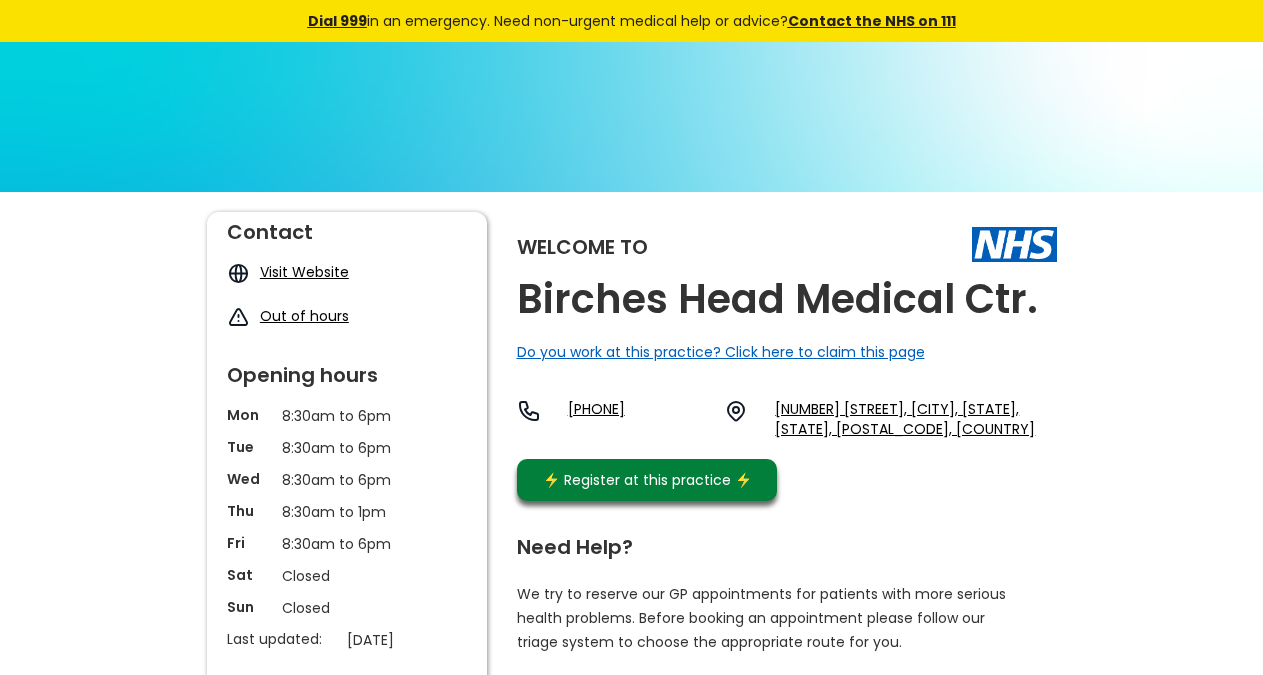 click on "Birches Head Medical Ctr." at bounding box center (777, 299) 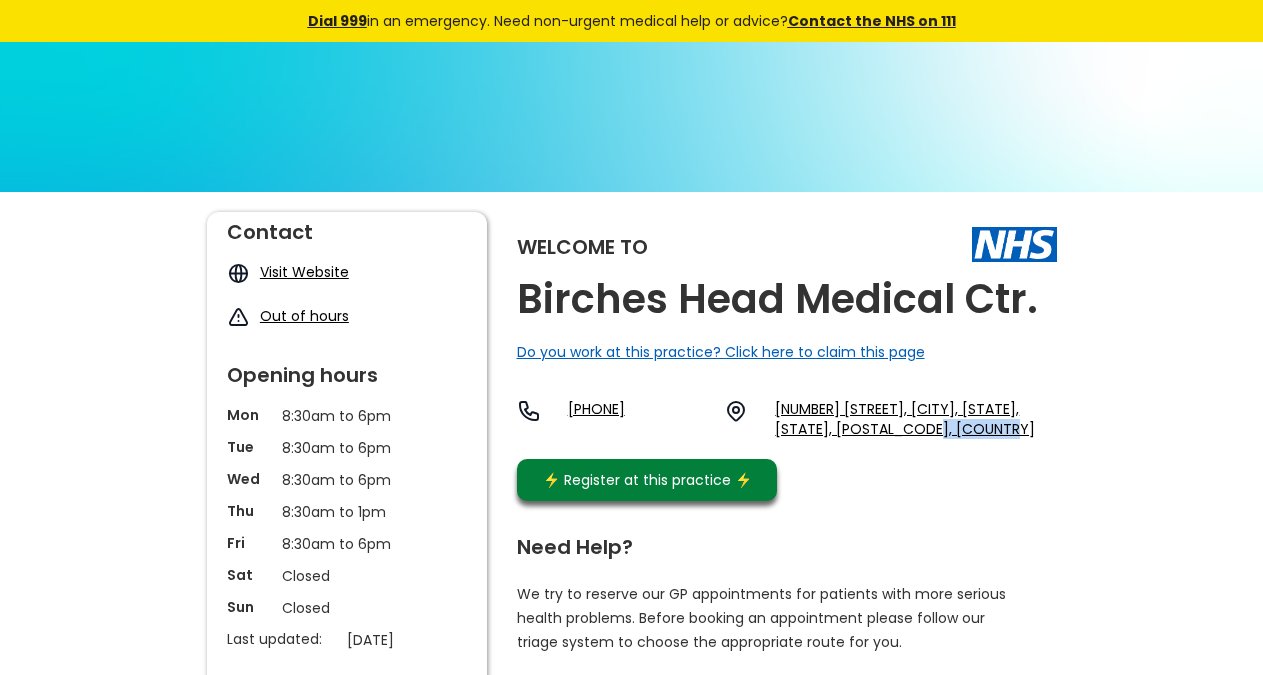 copy on "St1 6rs, E" 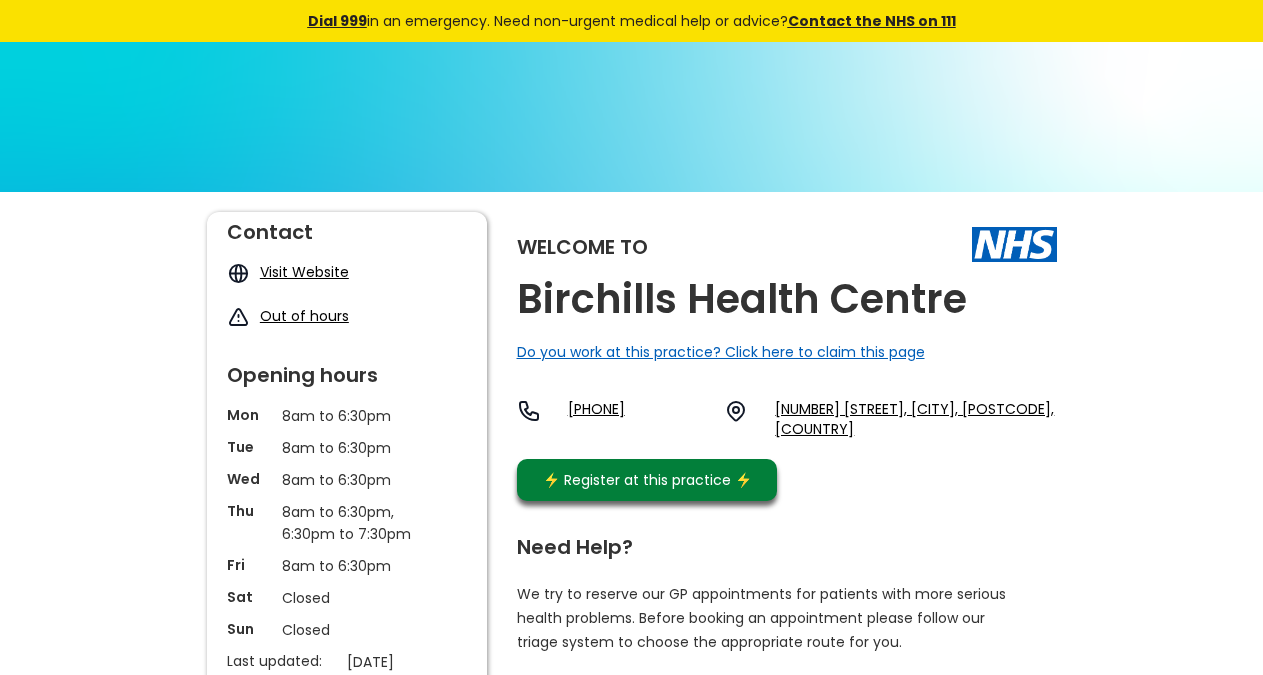 scroll, scrollTop: 0, scrollLeft: 0, axis: both 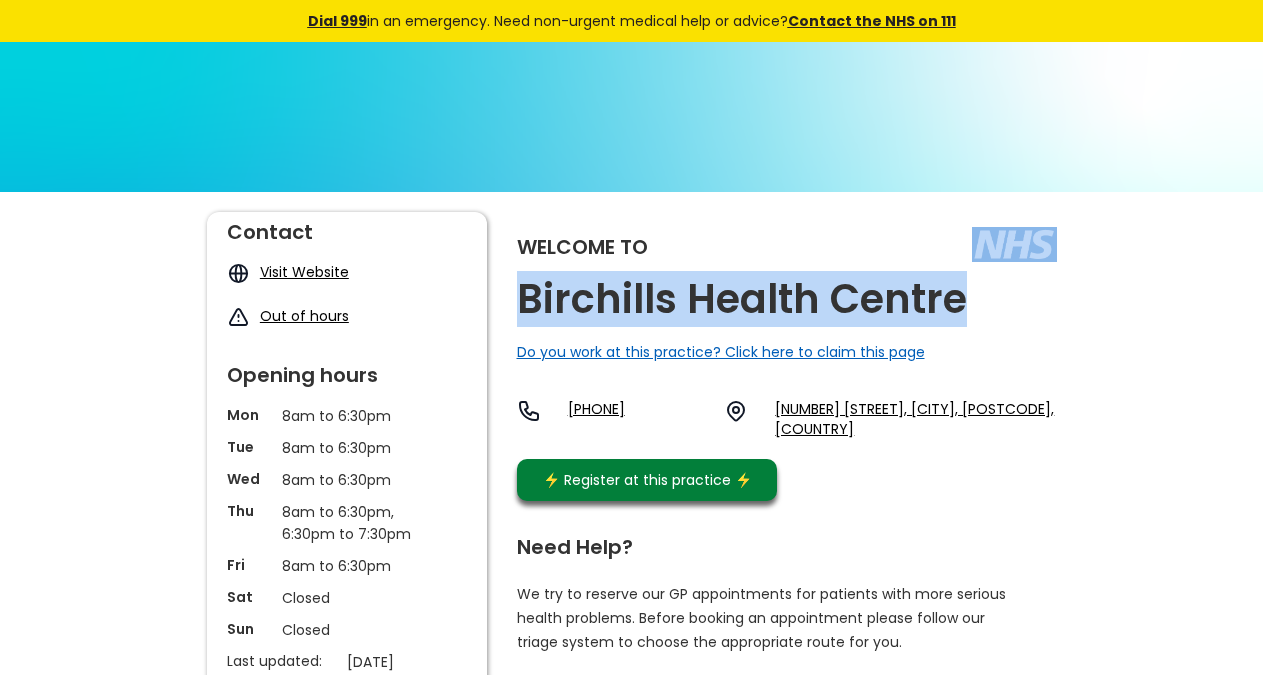 copy on "Birchills Health Centre" 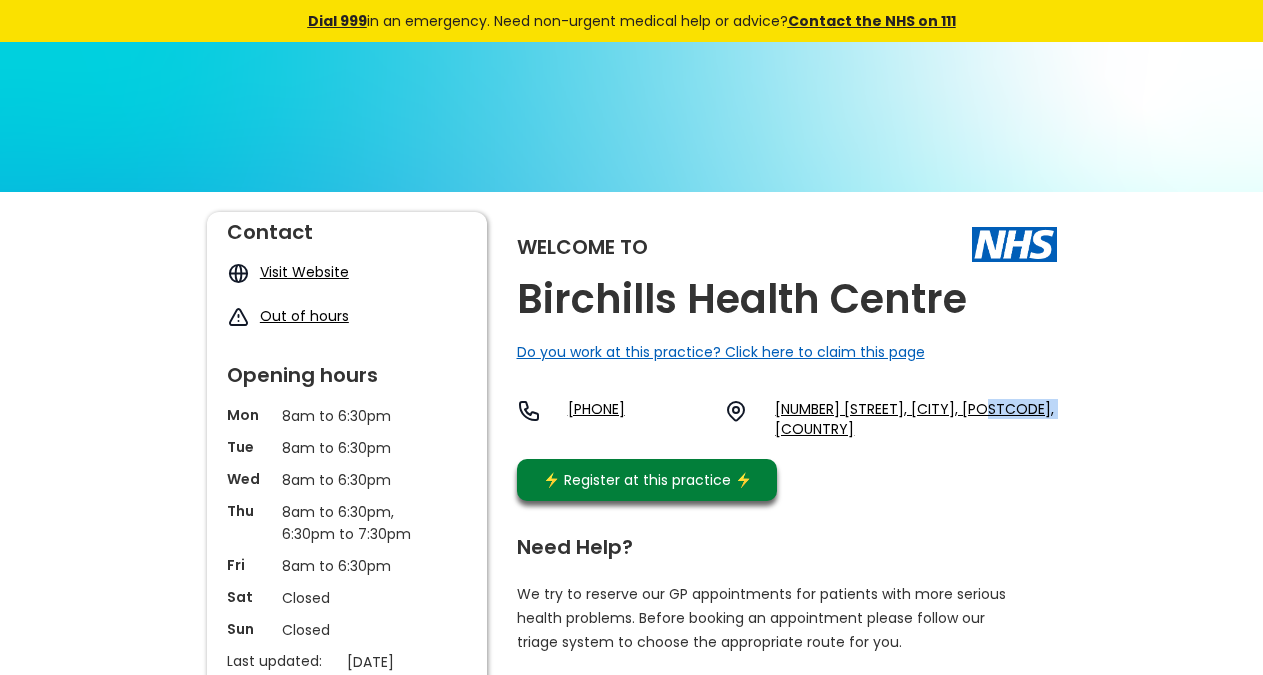 copy on "[POSTCODE]," 